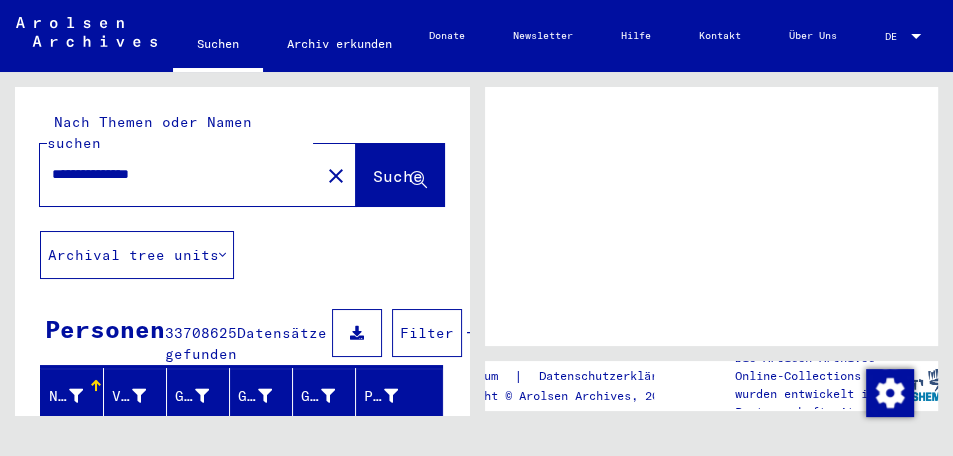 scroll, scrollTop: 0, scrollLeft: 0, axis: both 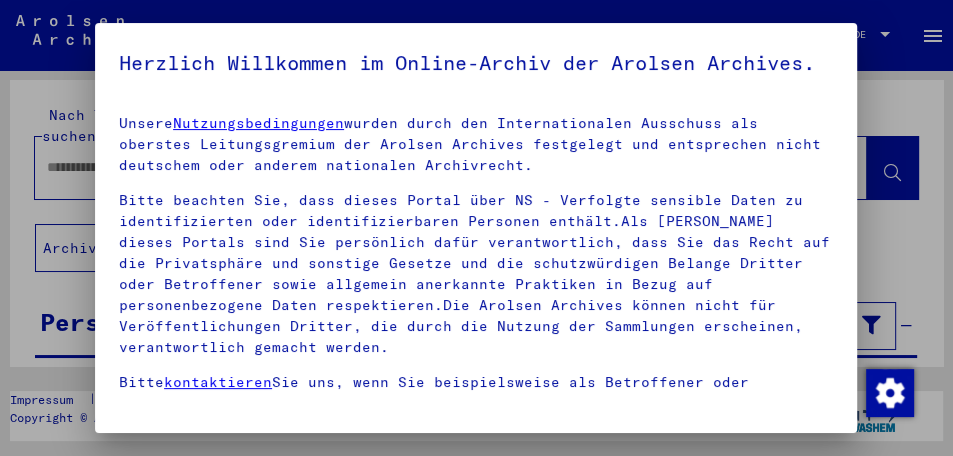 type on "**********" 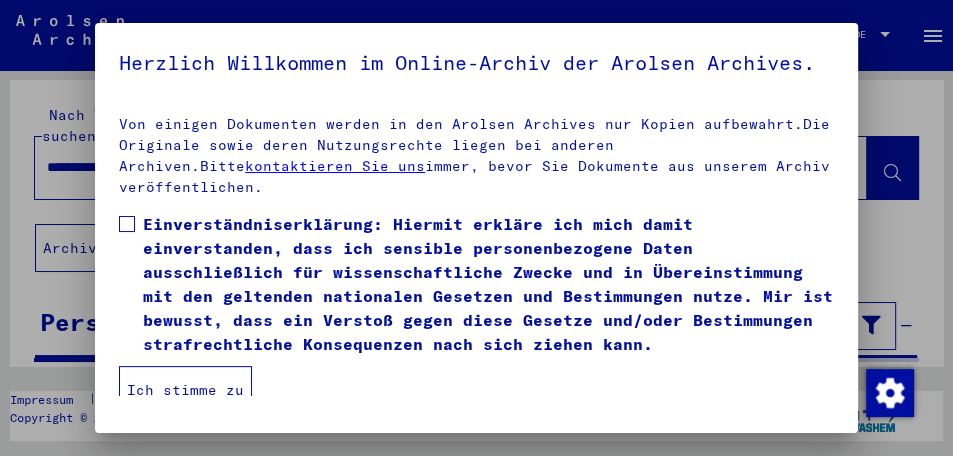 scroll, scrollTop: 365, scrollLeft: 0, axis: vertical 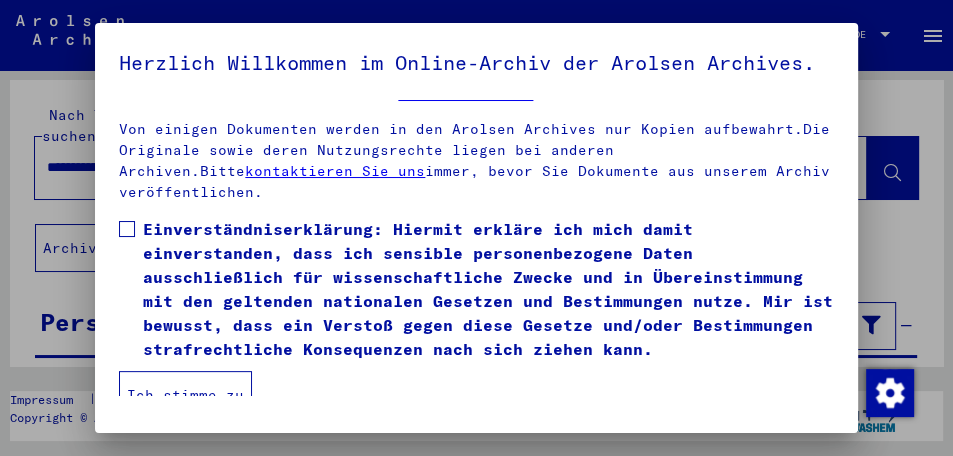 click at bounding box center (127, 229) 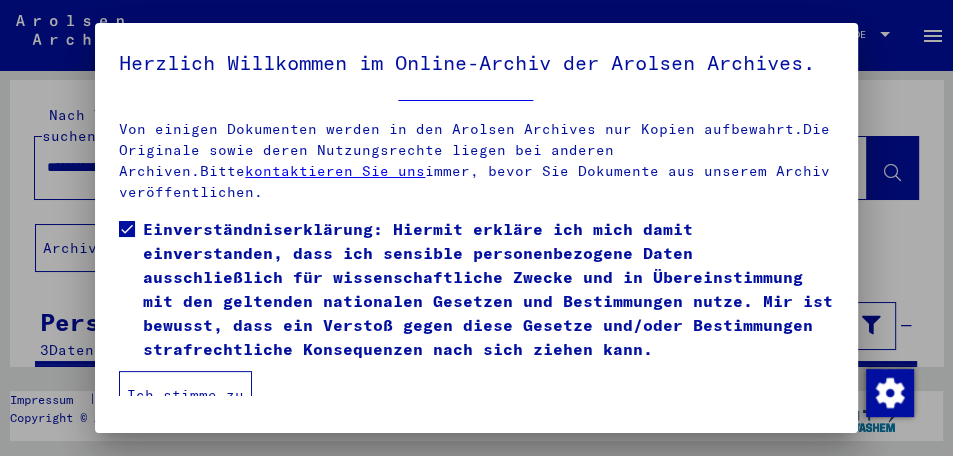click on "Ich stimme zu" at bounding box center [185, 395] 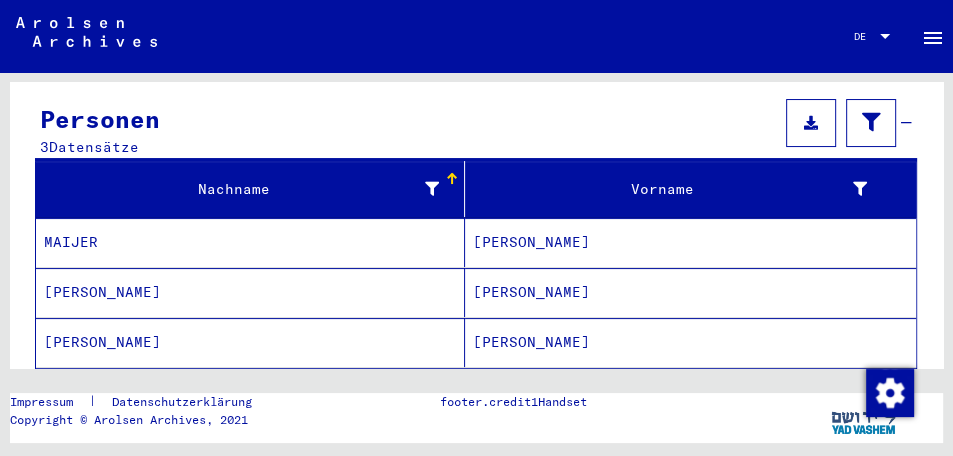 scroll, scrollTop: 192, scrollLeft: 0, axis: vertical 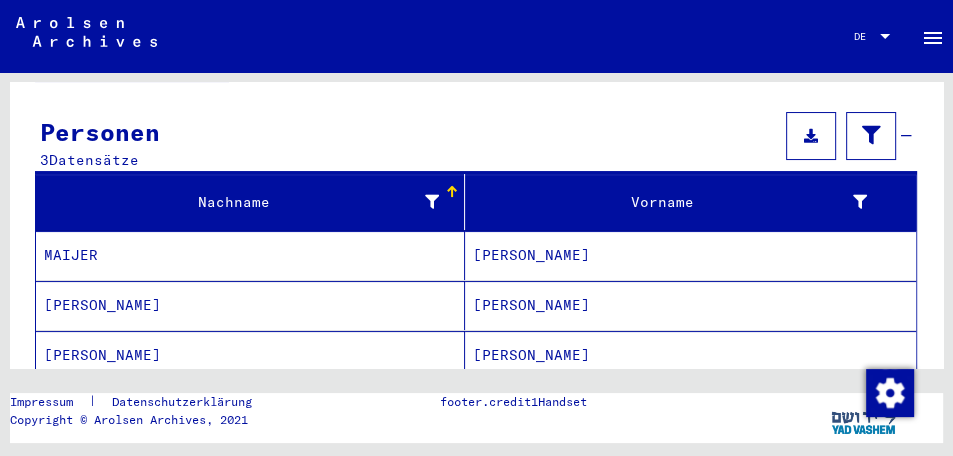 click on "MAIJER" at bounding box center [250, 305] 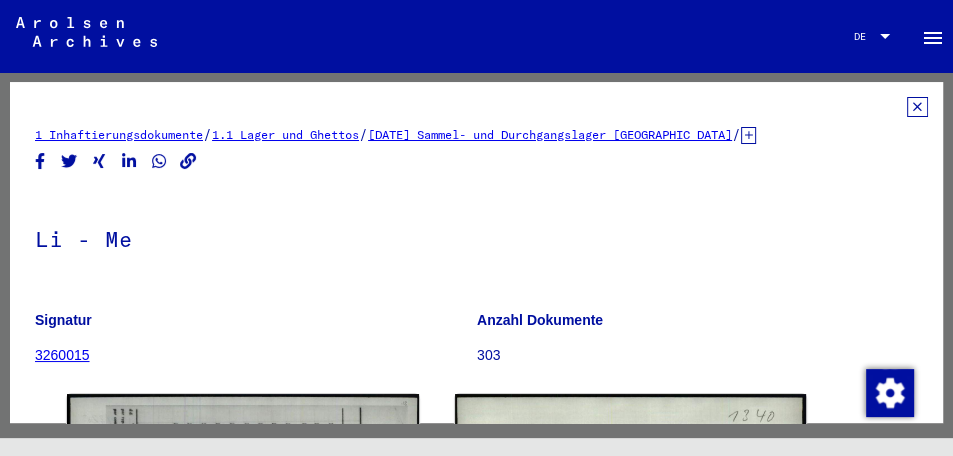 scroll, scrollTop: 352, scrollLeft: 0, axis: vertical 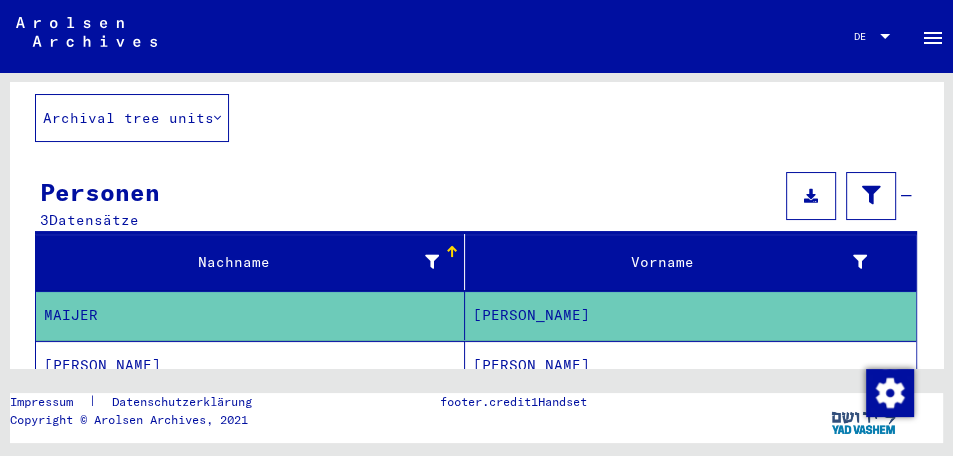 click on "[PERSON_NAME]" at bounding box center (250, 415) 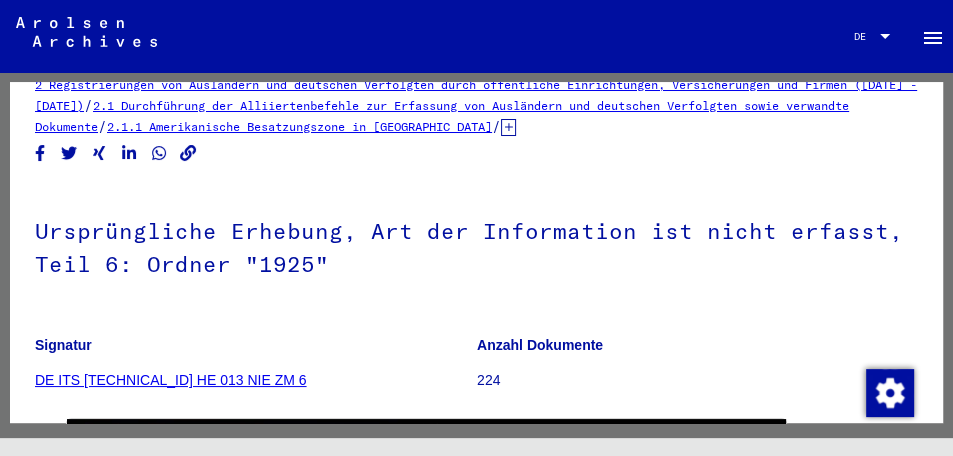 scroll, scrollTop: 216, scrollLeft: 0, axis: vertical 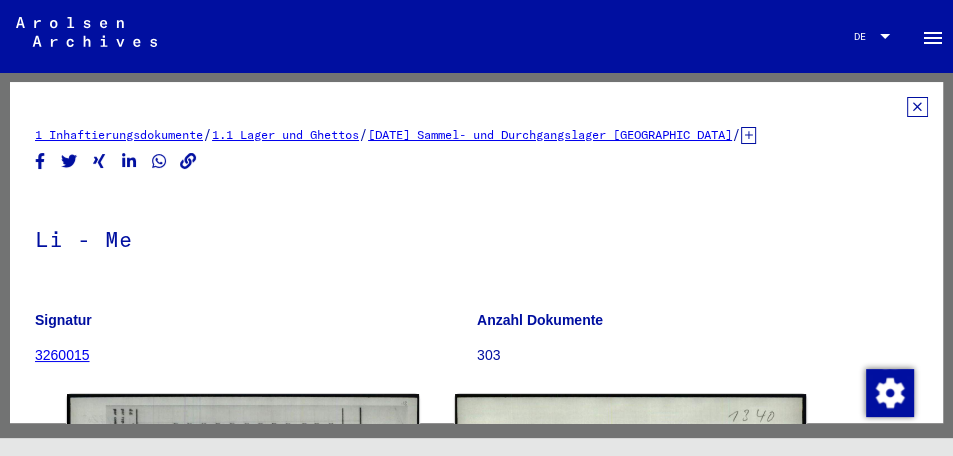 click 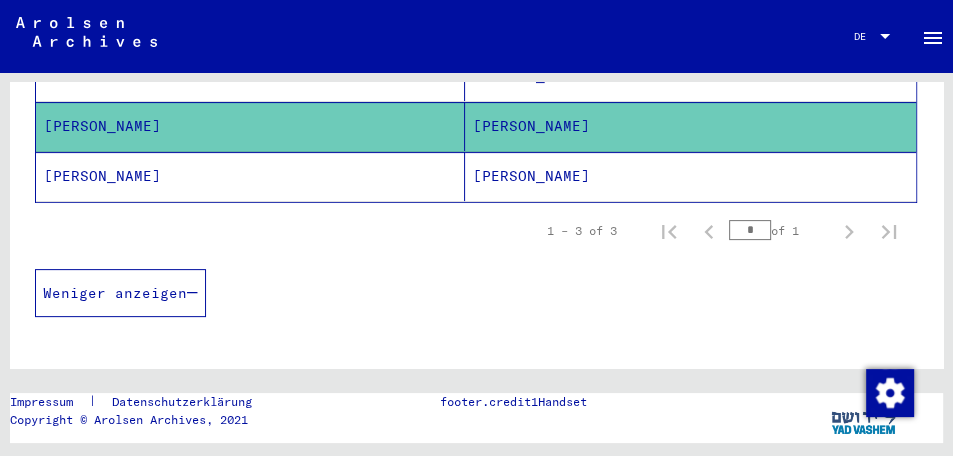 scroll, scrollTop: 360, scrollLeft: 0, axis: vertical 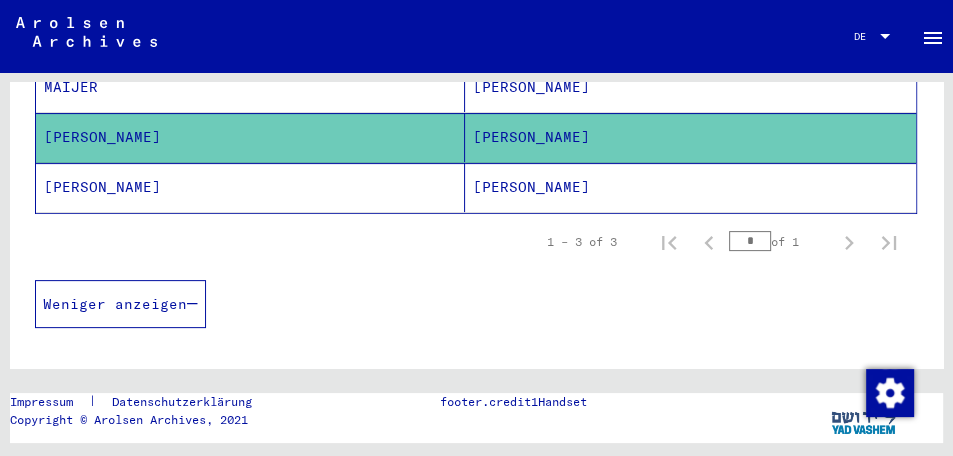 click on "[PERSON_NAME]" 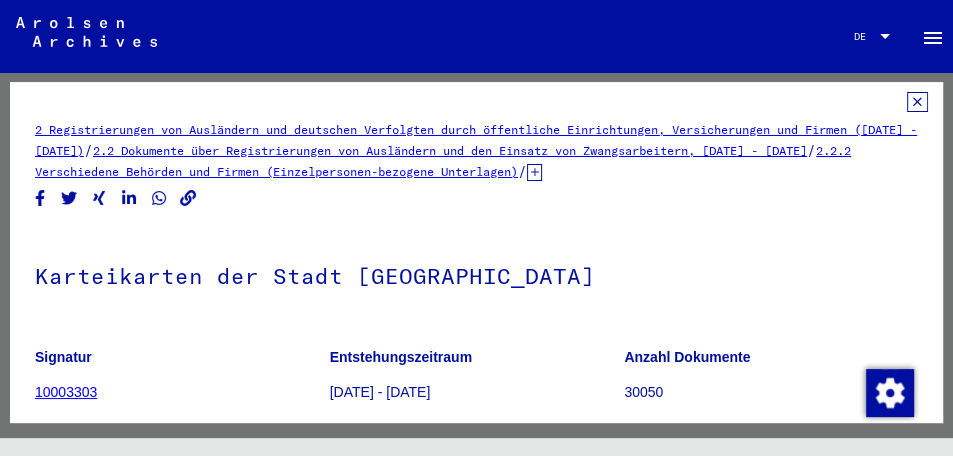 scroll, scrollTop: 28, scrollLeft: 0, axis: vertical 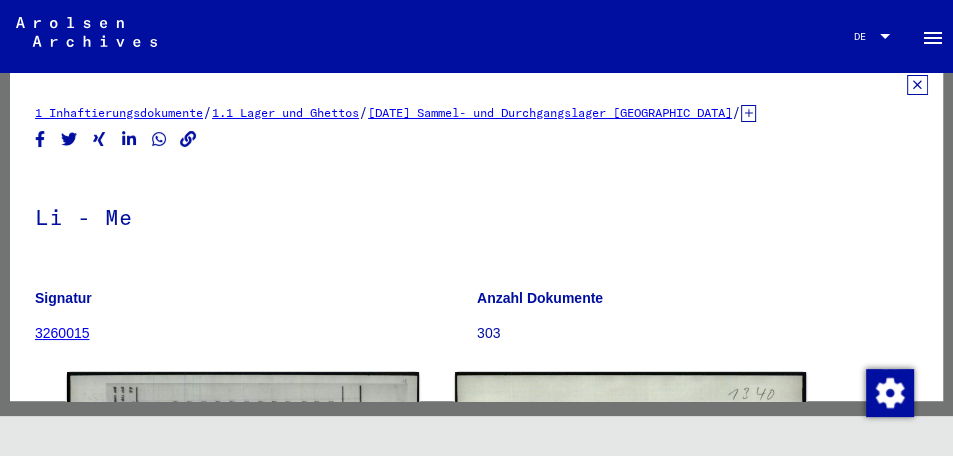 click 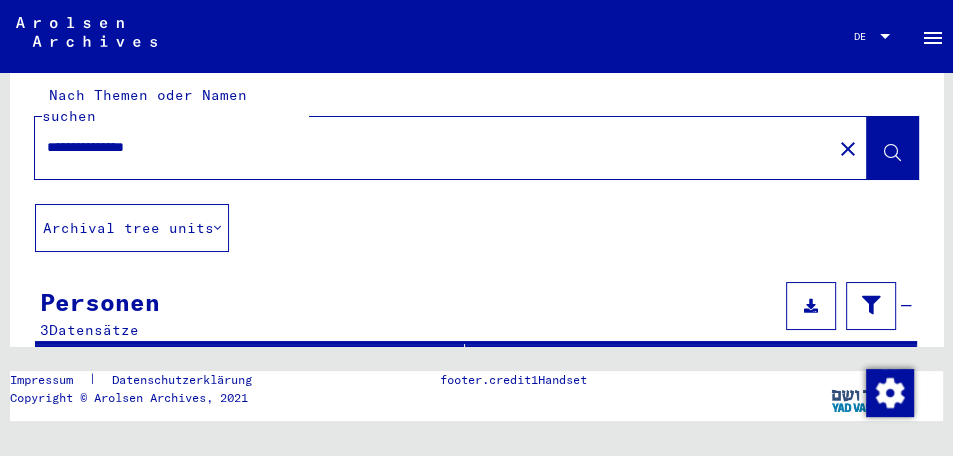 click on "**********" at bounding box center (433, 147) 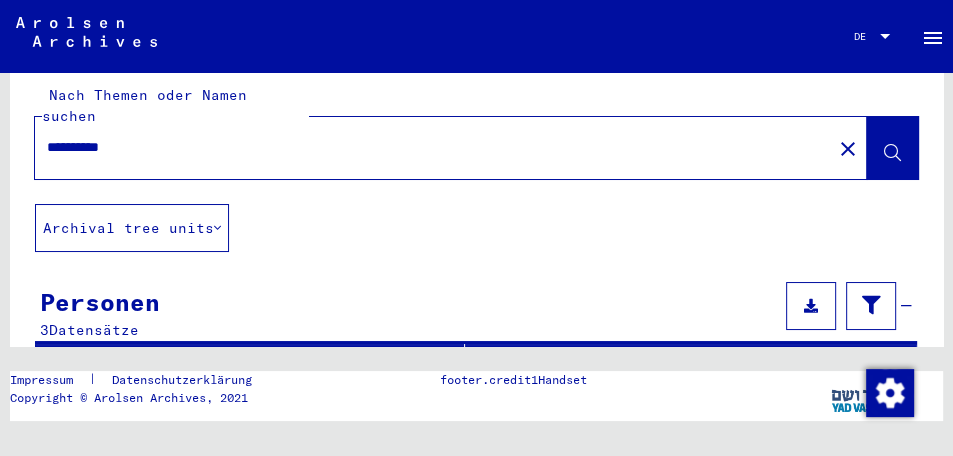 type on "**********" 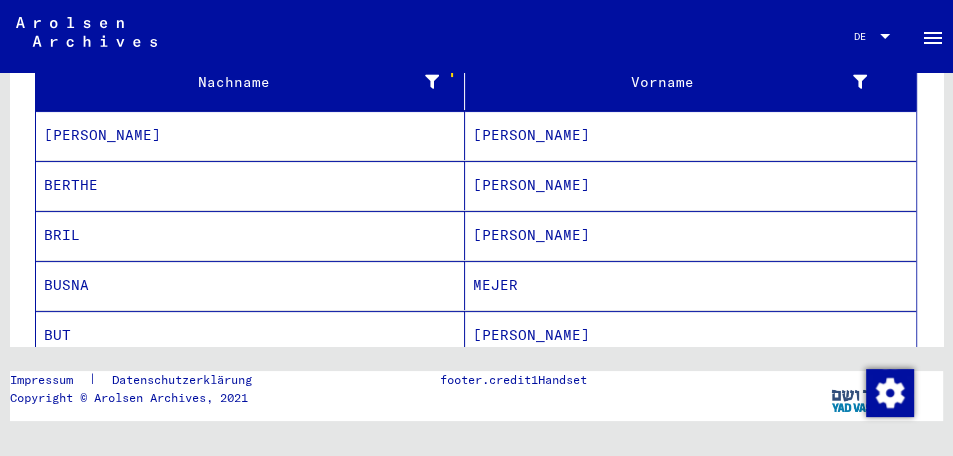 click on "[PERSON_NAME]" at bounding box center [691, 185] 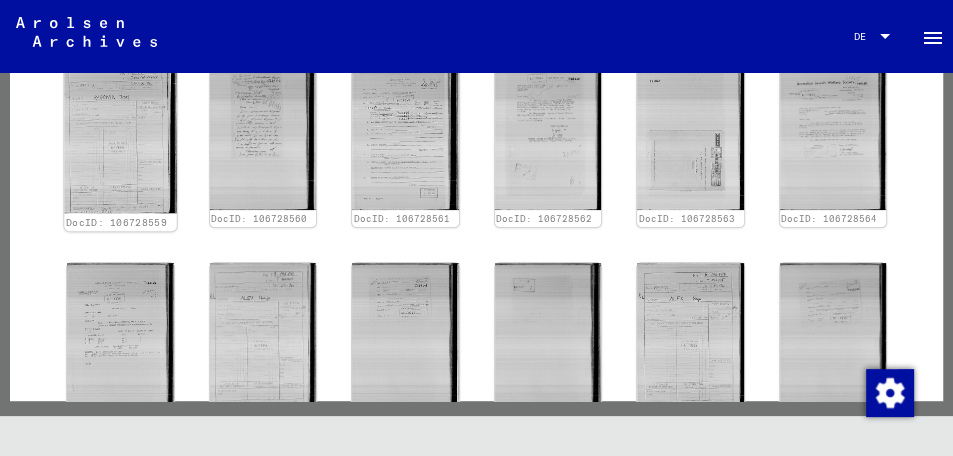 click 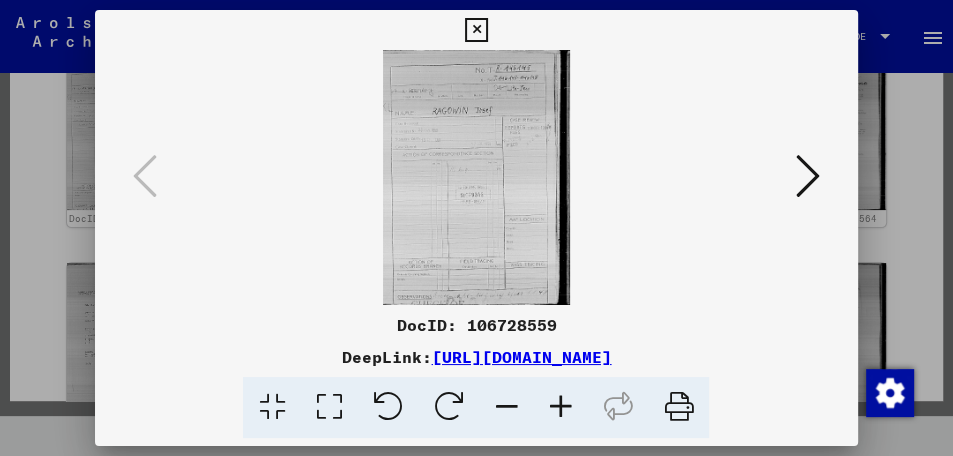 click at bounding box center [476, 177] 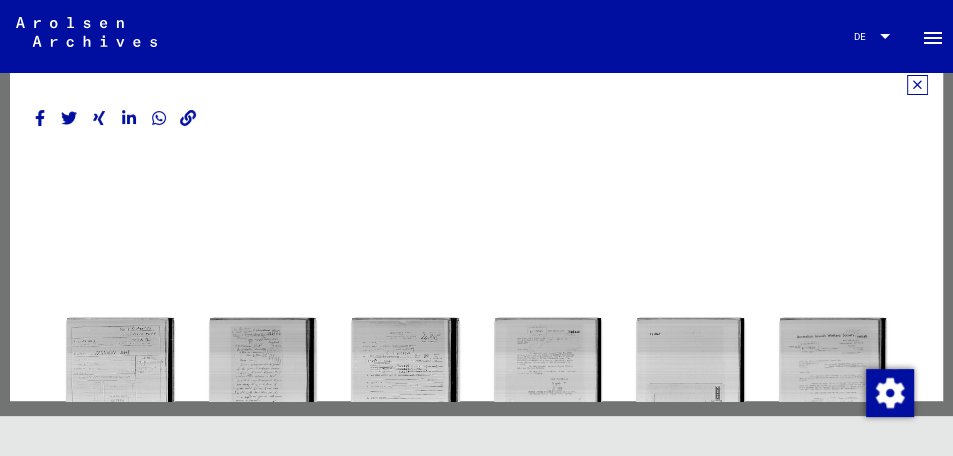 scroll, scrollTop: 0, scrollLeft: 0, axis: both 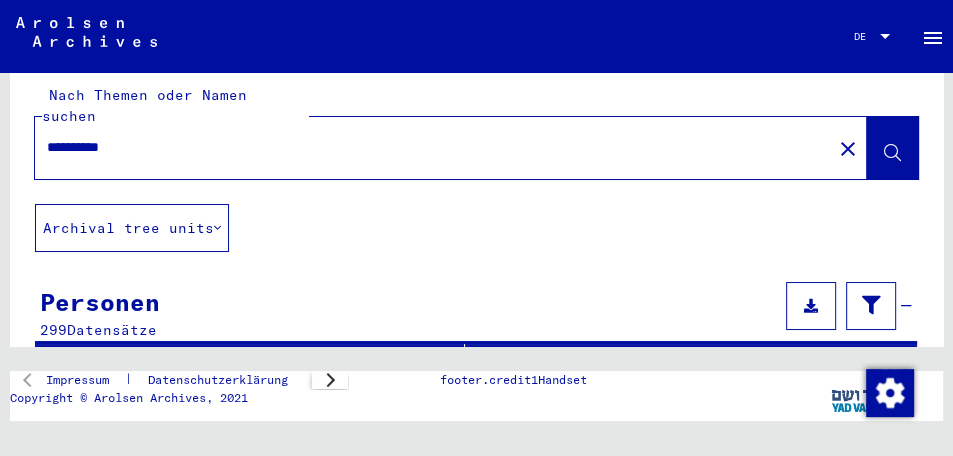 click on "**********" 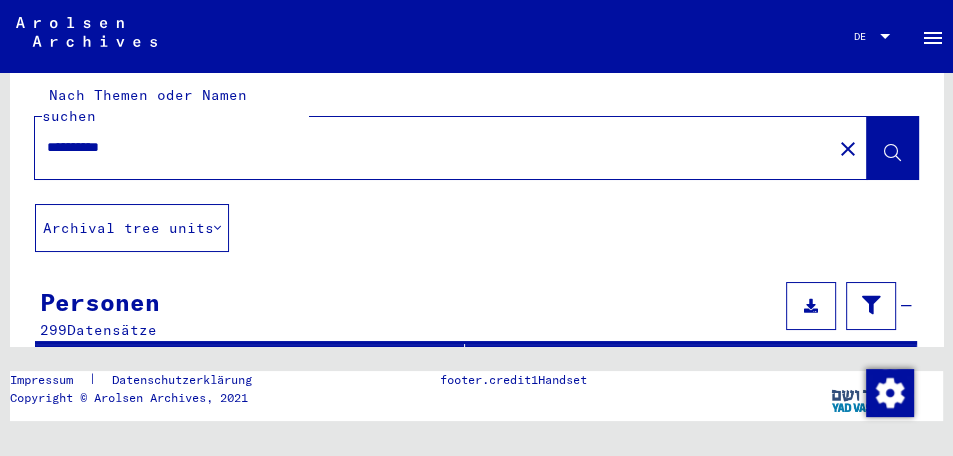 click on "**********" at bounding box center [433, 147] 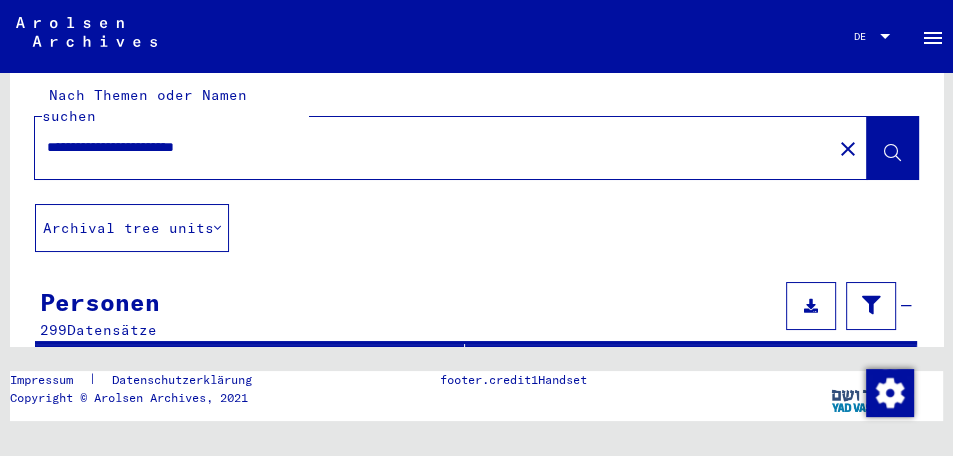 click on "**********" at bounding box center (433, 147) 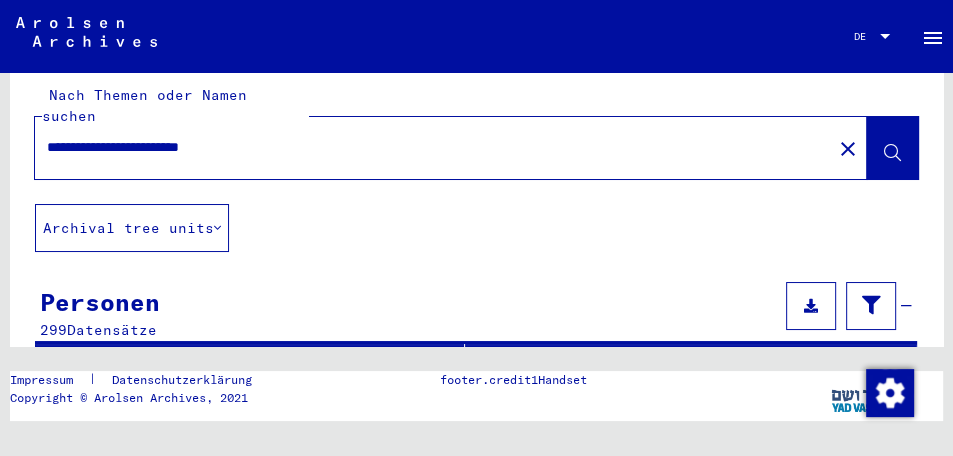 click 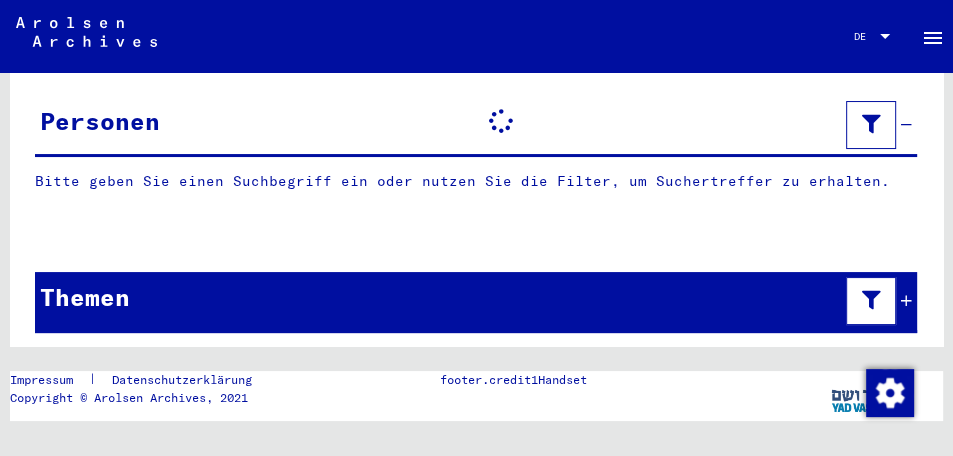 scroll, scrollTop: 182, scrollLeft: 0, axis: vertical 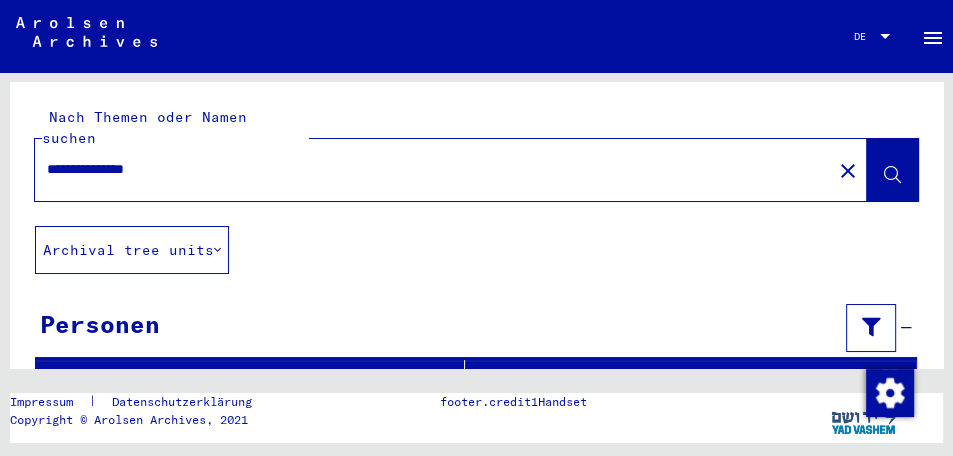 drag, startPoint x: 239, startPoint y: 144, endPoint x: 143, endPoint y: 144, distance: 96 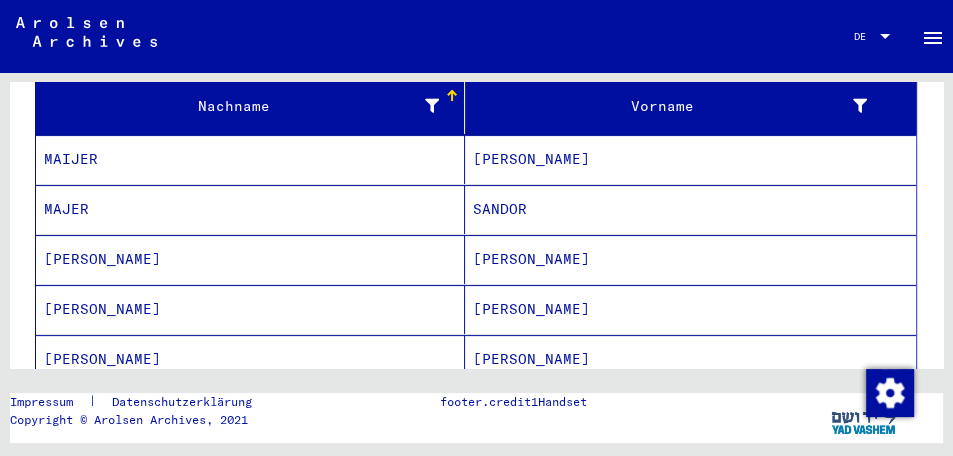scroll, scrollTop: 295, scrollLeft: 0, axis: vertical 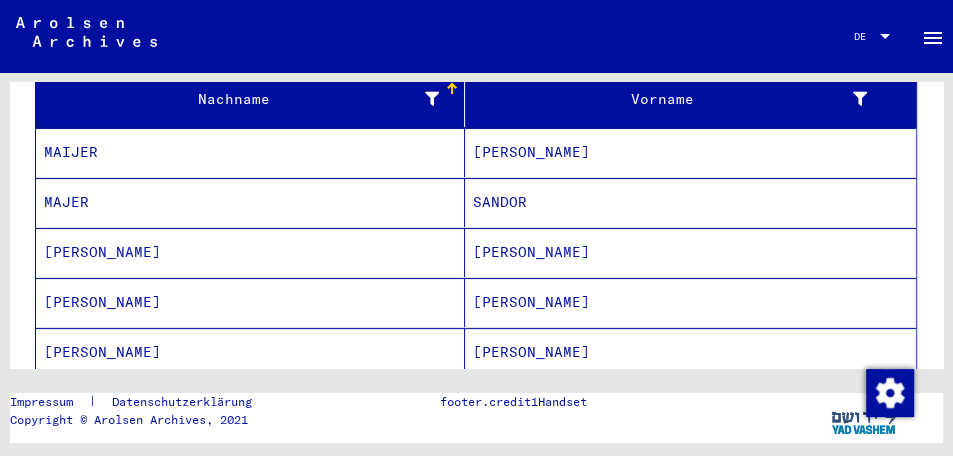 click on "MAIJER" at bounding box center (250, 202) 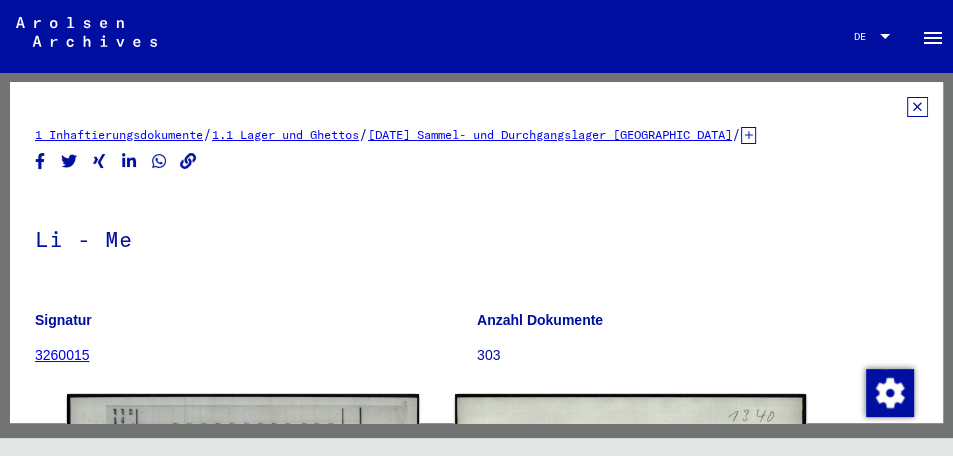 scroll, scrollTop: 0, scrollLeft: 0, axis: both 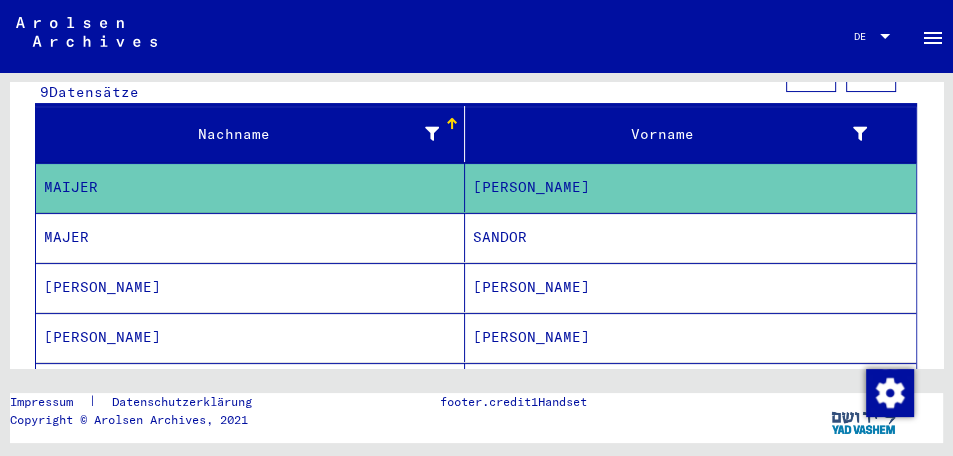 click on "[PERSON_NAME]" at bounding box center [250, 337] 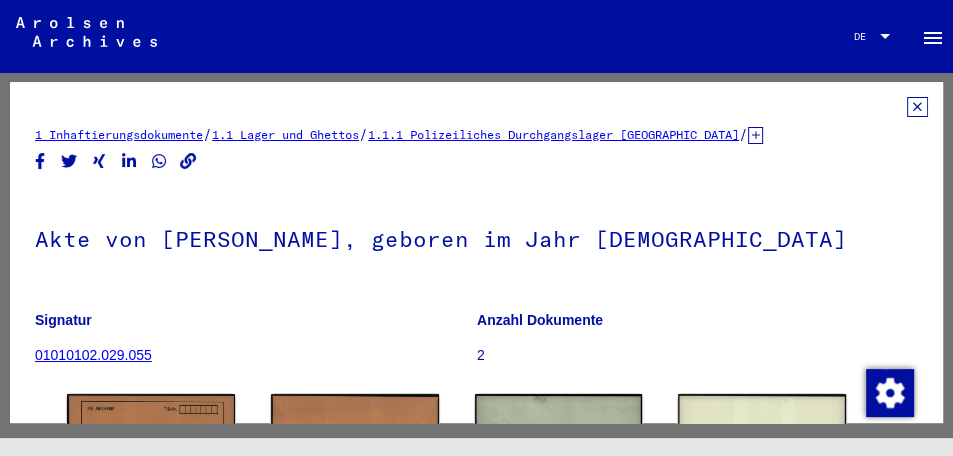 scroll, scrollTop: 0, scrollLeft: 0, axis: both 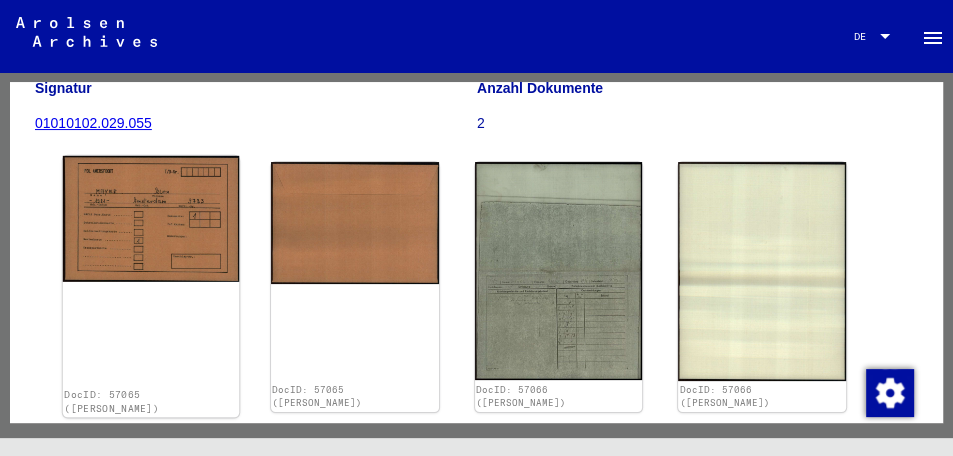 click 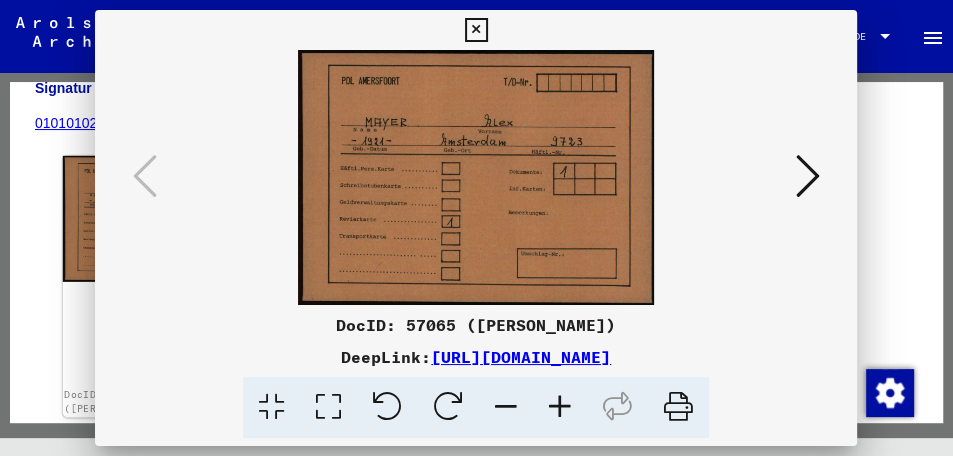 click at bounding box center (476, 177) 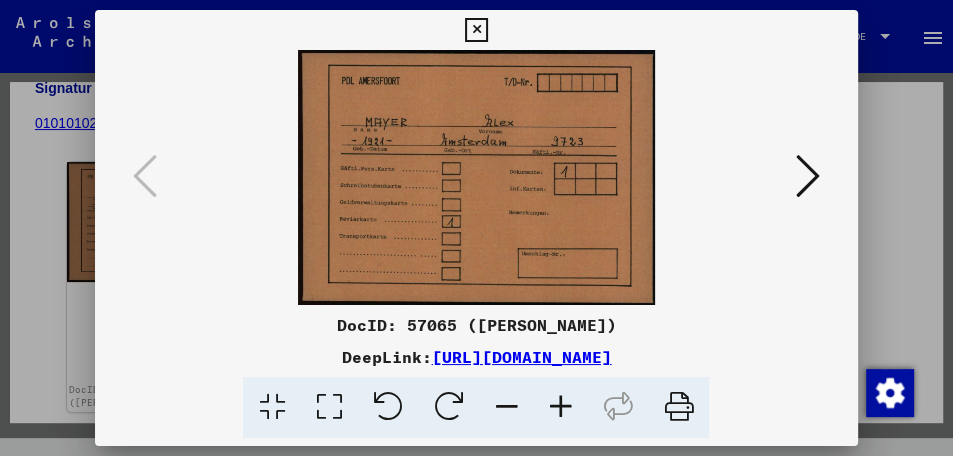 click at bounding box center (476, 177) 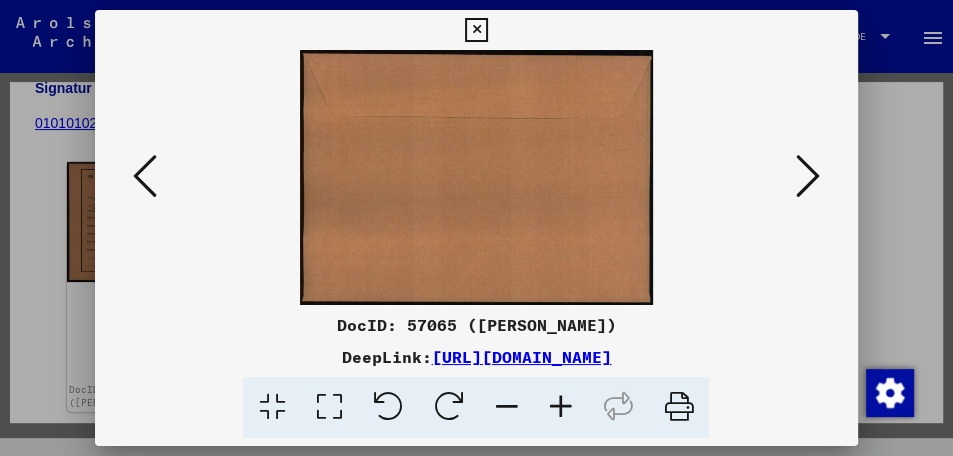 click at bounding box center (808, 176) 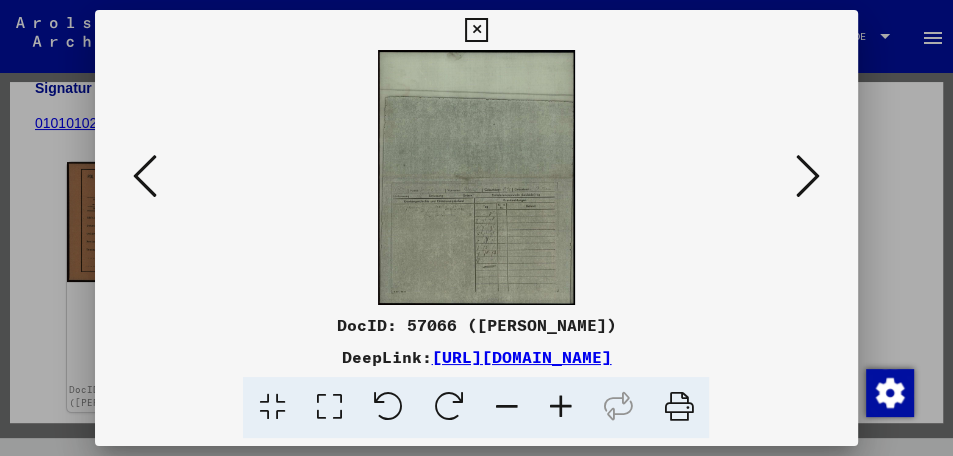 click at bounding box center (476, 177) 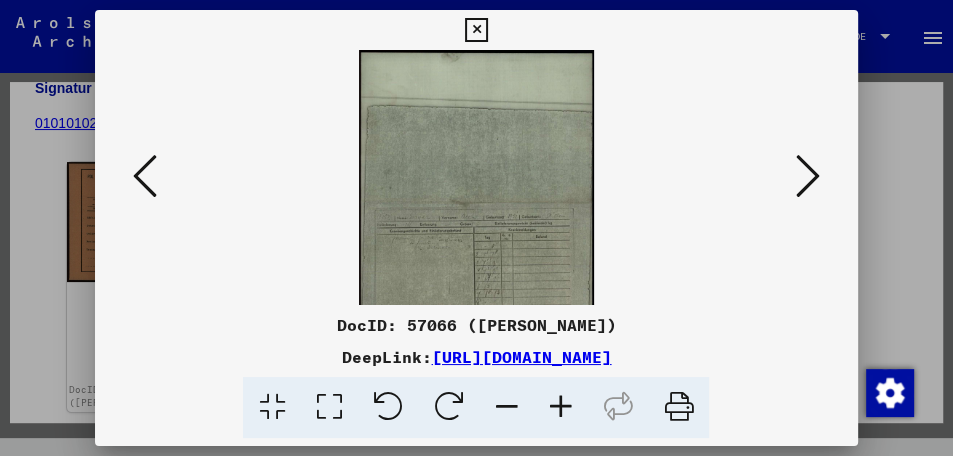 click at bounding box center [560, 407] 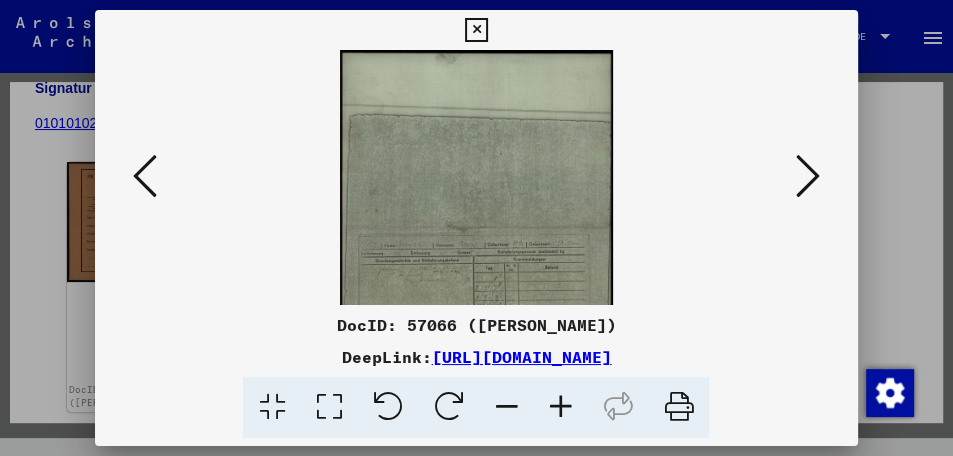click at bounding box center (560, 407) 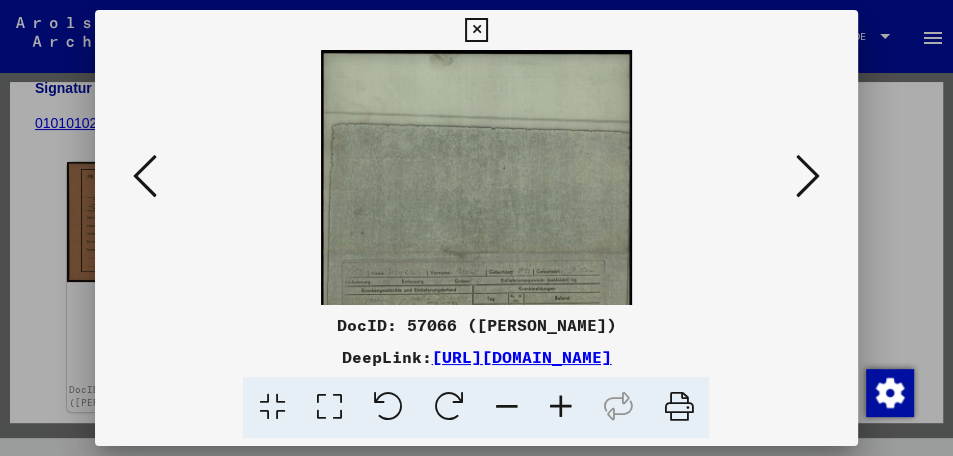 click at bounding box center (560, 407) 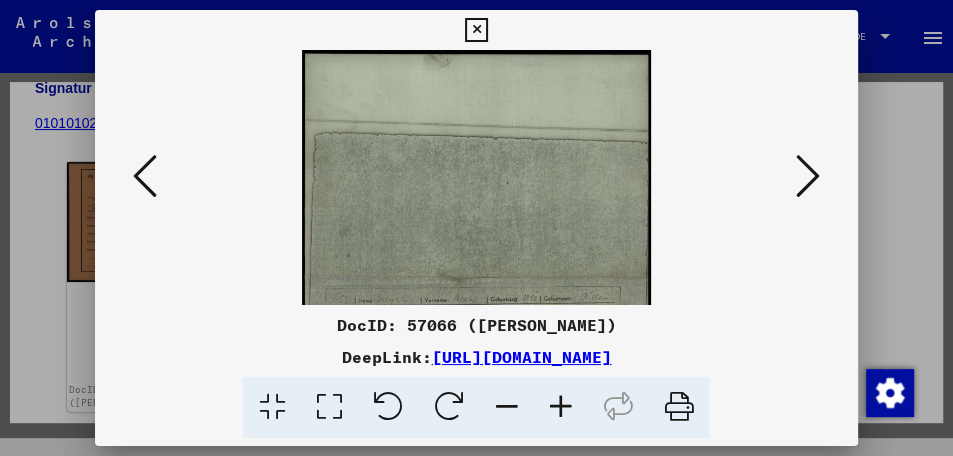 click at bounding box center [560, 407] 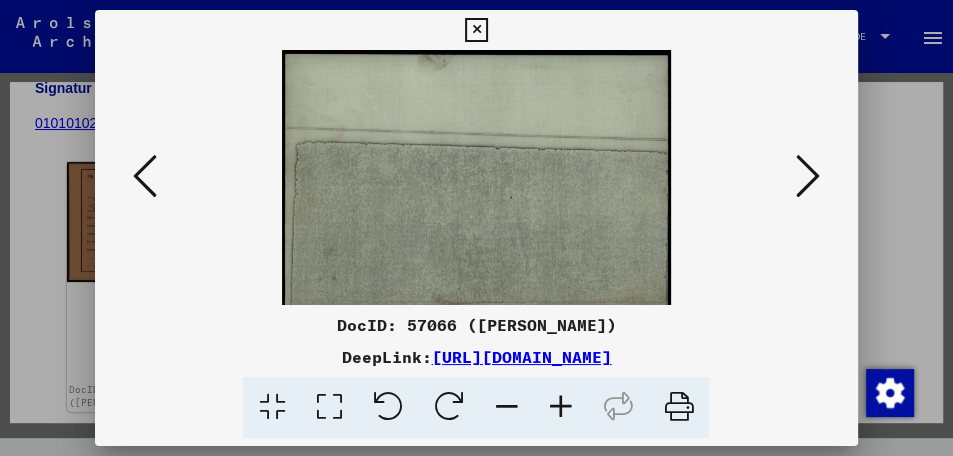 scroll, scrollTop: 4, scrollLeft: 0, axis: vertical 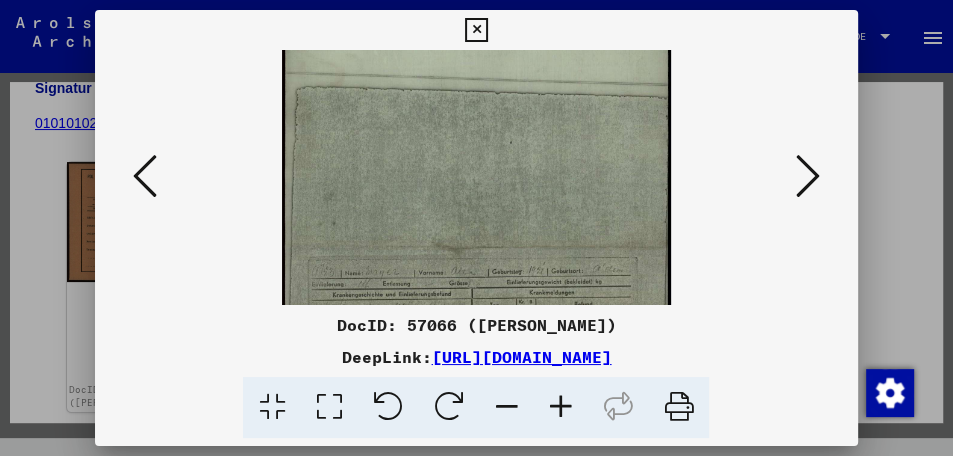 drag, startPoint x: 529, startPoint y: 263, endPoint x: 530, endPoint y: 208, distance: 55.00909 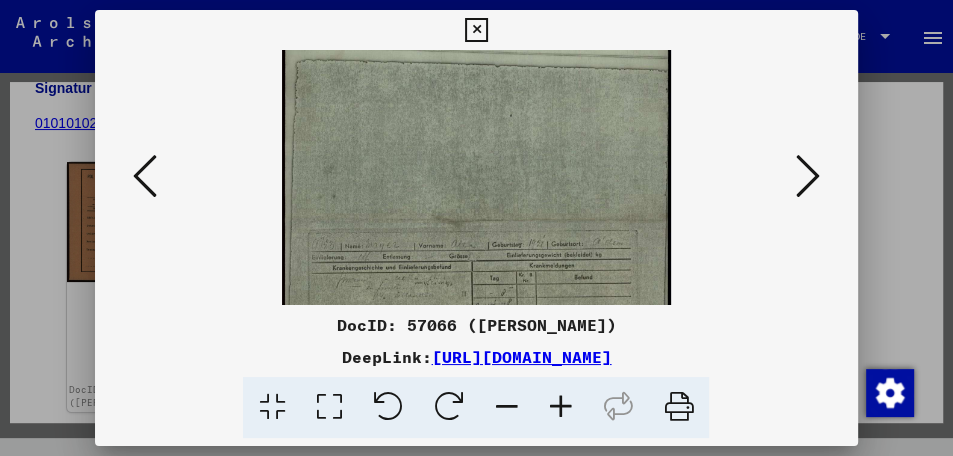 drag, startPoint x: 530, startPoint y: 205, endPoint x: 545, endPoint y: 178, distance: 30.88689 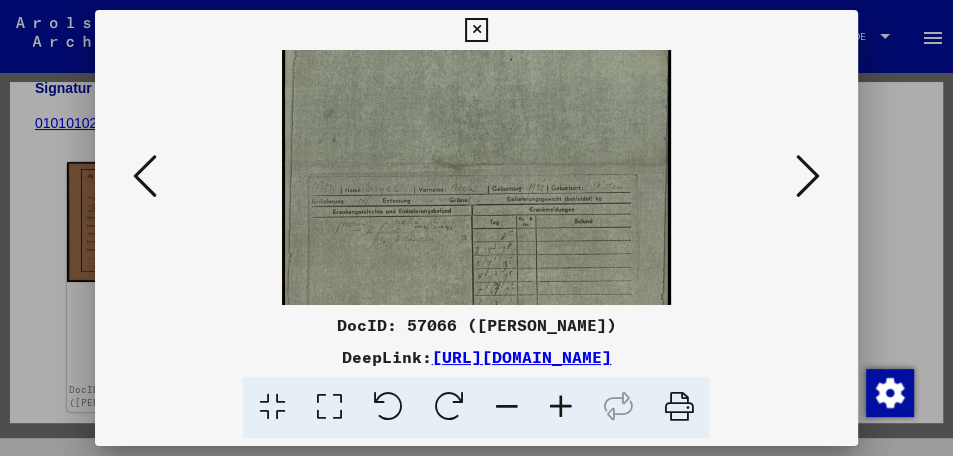 drag, startPoint x: 545, startPoint y: 178, endPoint x: 557, endPoint y: 122, distance: 57.271286 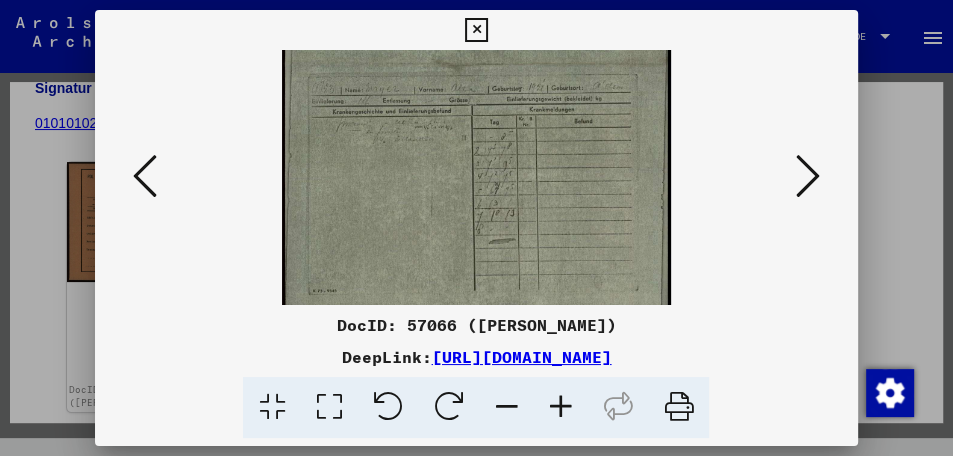 drag, startPoint x: 496, startPoint y: 215, endPoint x: 511, endPoint y: 112, distance: 104.0865 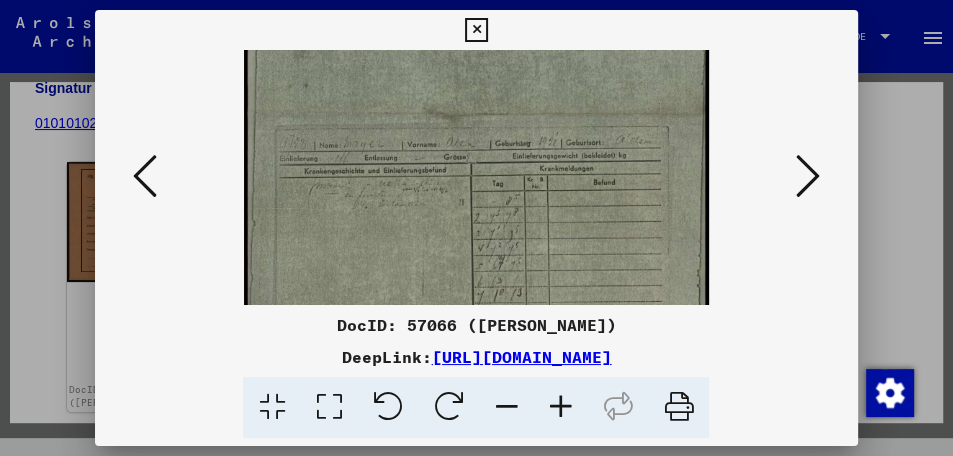 click at bounding box center [560, 407] 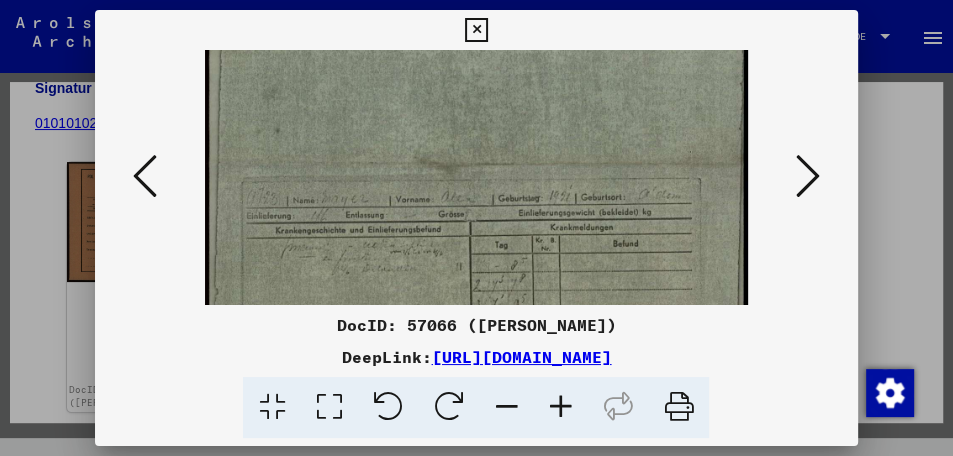 click at bounding box center (560, 407) 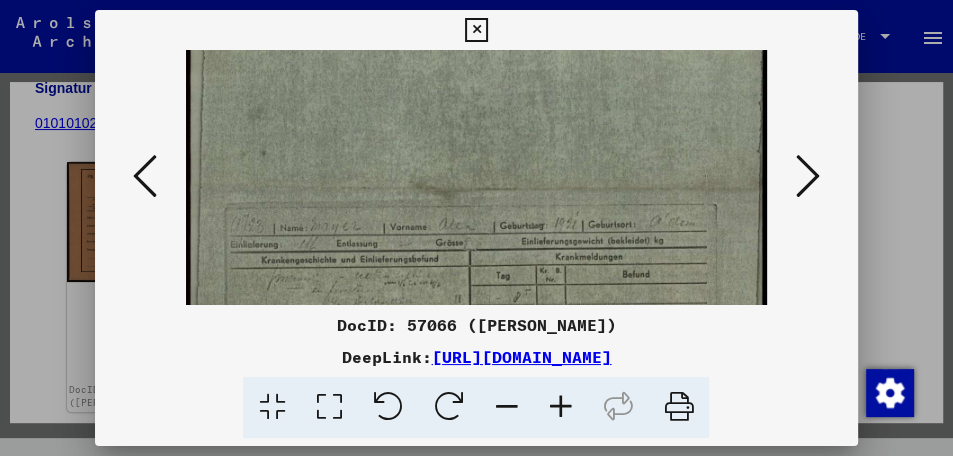 click at bounding box center [560, 407] 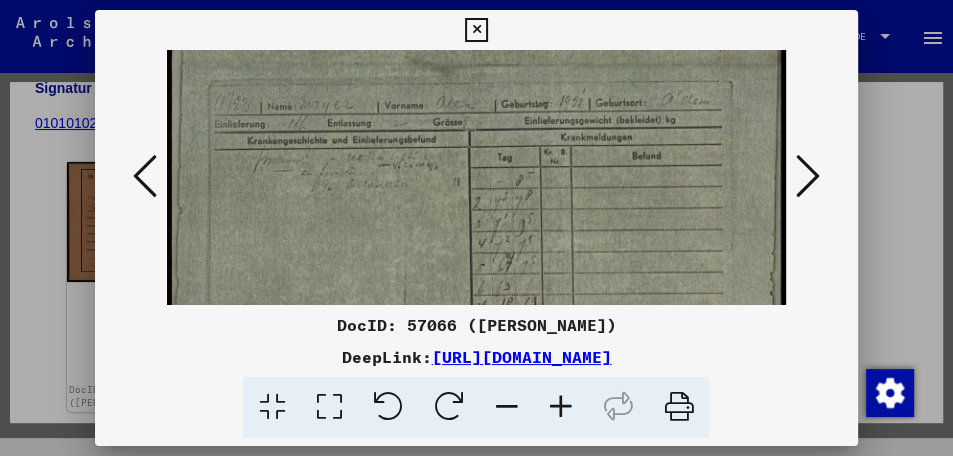 drag, startPoint x: 609, startPoint y: 258, endPoint x: 604, endPoint y: 109, distance: 149.08386 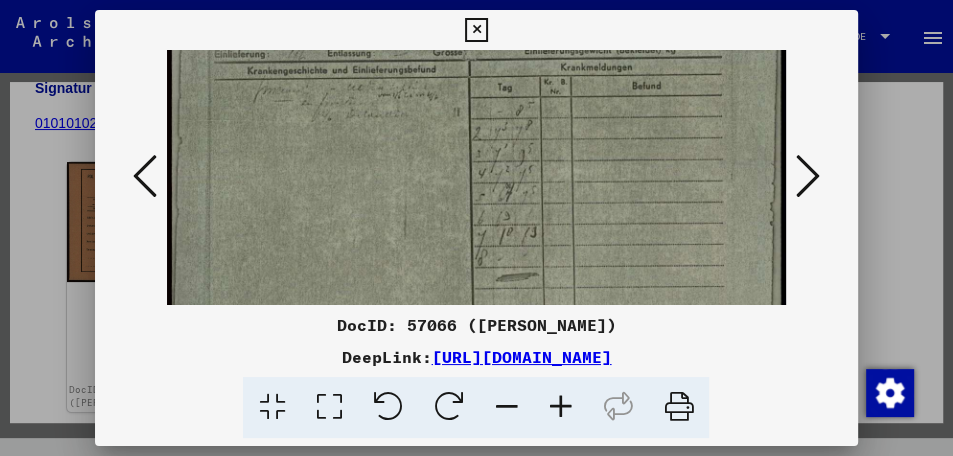 scroll, scrollTop: 456, scrollLeft: 0, axis: vertical 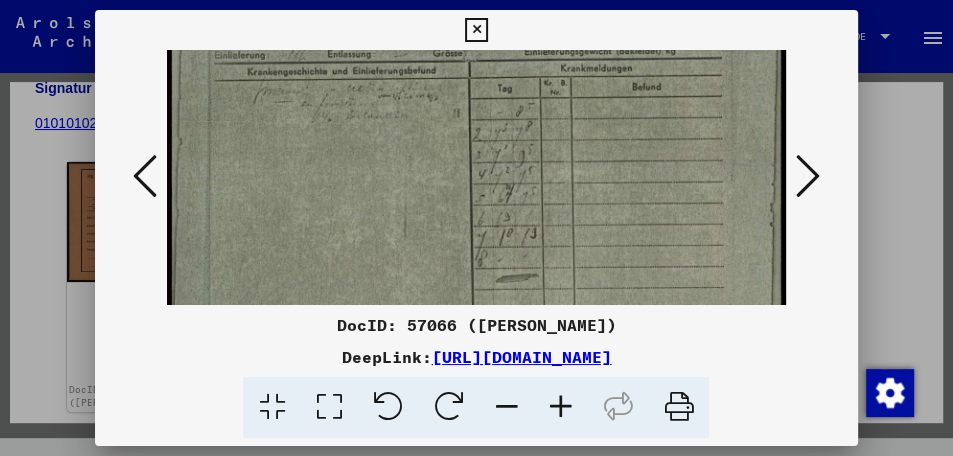 drag, startPoint x: 572, startPoint y: 234, endPoint x: 586, endPoint y: 165, distance: 70.40597 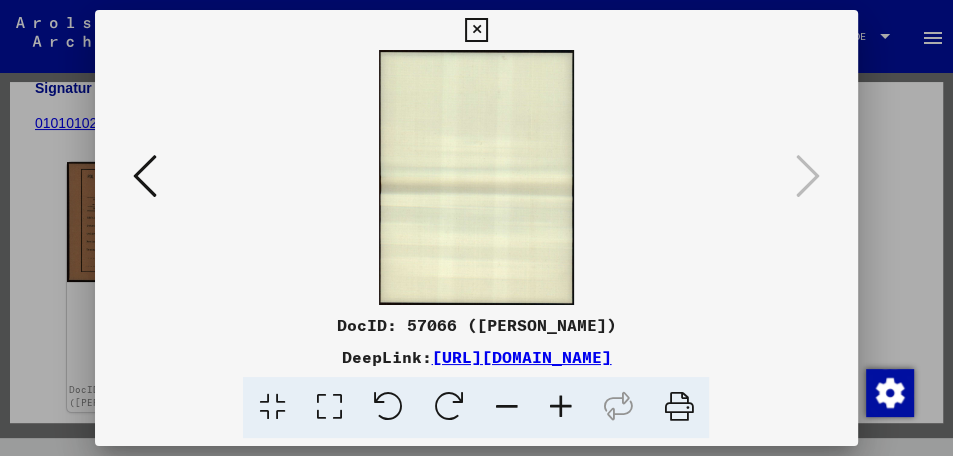 click at bounding box center [476, 228] 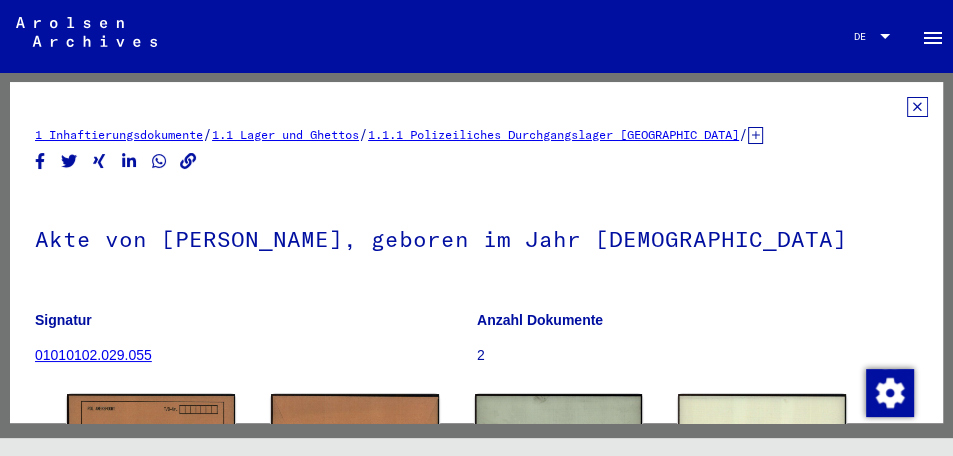 scroll, scrollTop: 0, scrollLeft: 0, axis: both 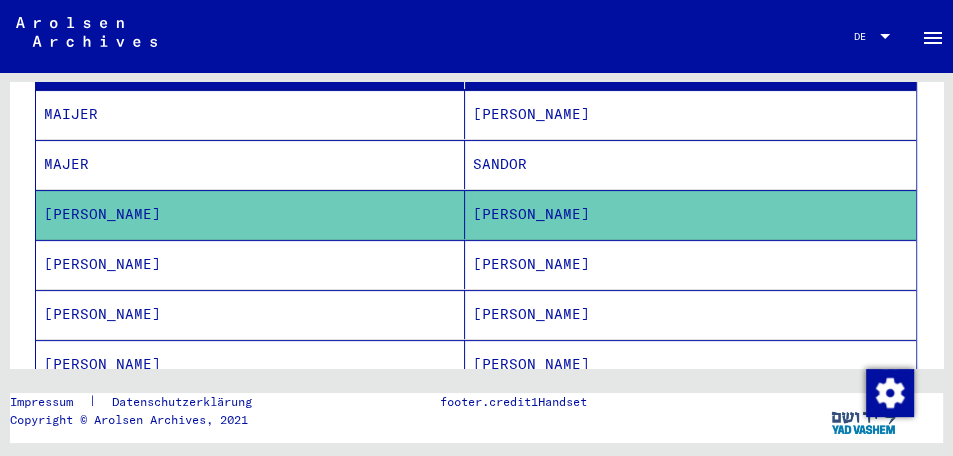 click on "[PERSON_NAME]" at bounding box center (250, 314) 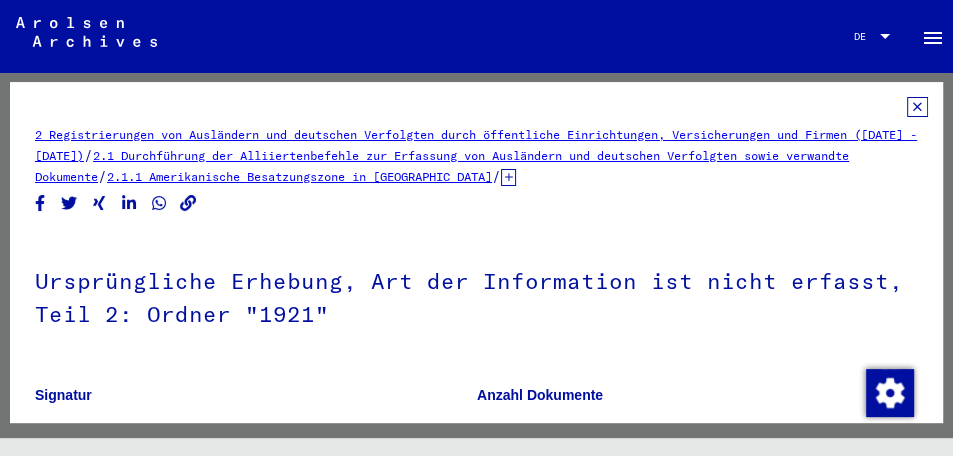scroll, scrollTop: 0, scrollLeft: 0, axis: both 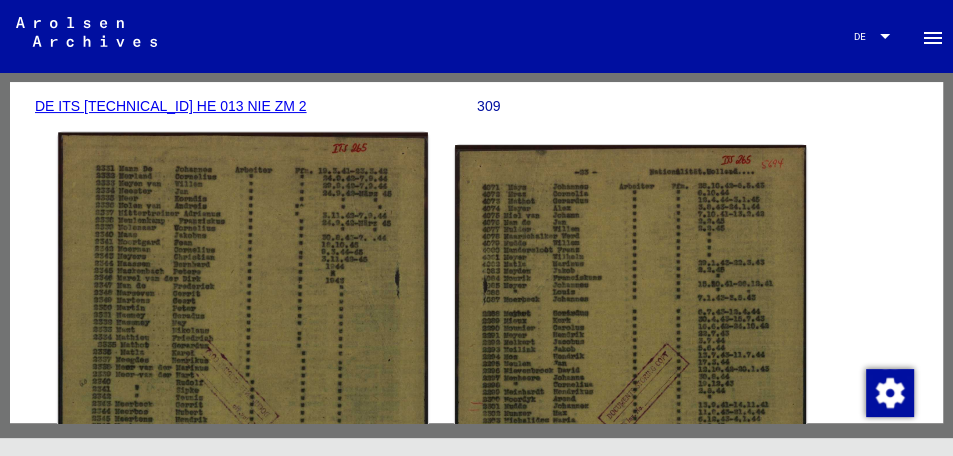click 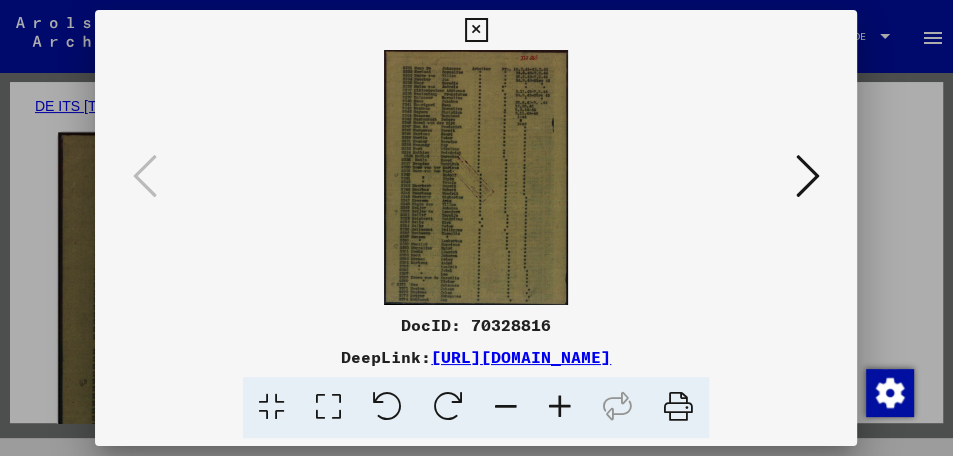 click at bounding box center (476, 177) 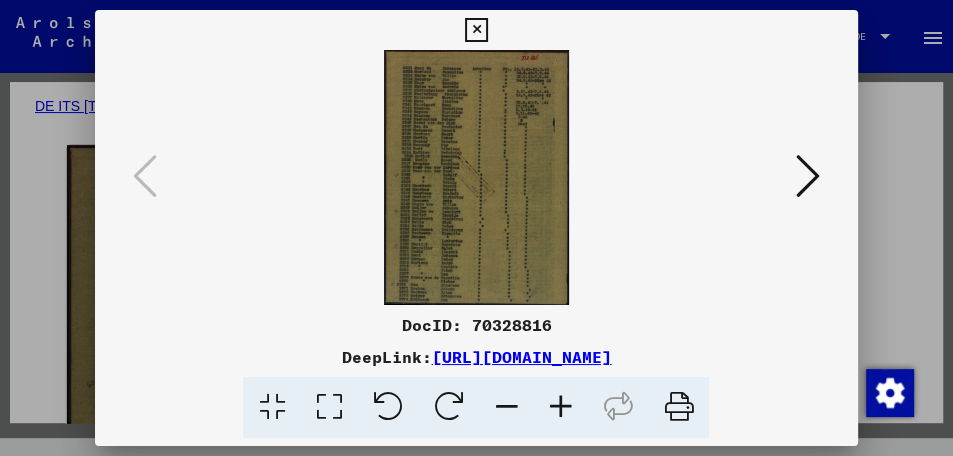 click at bounding box center (560, 407) 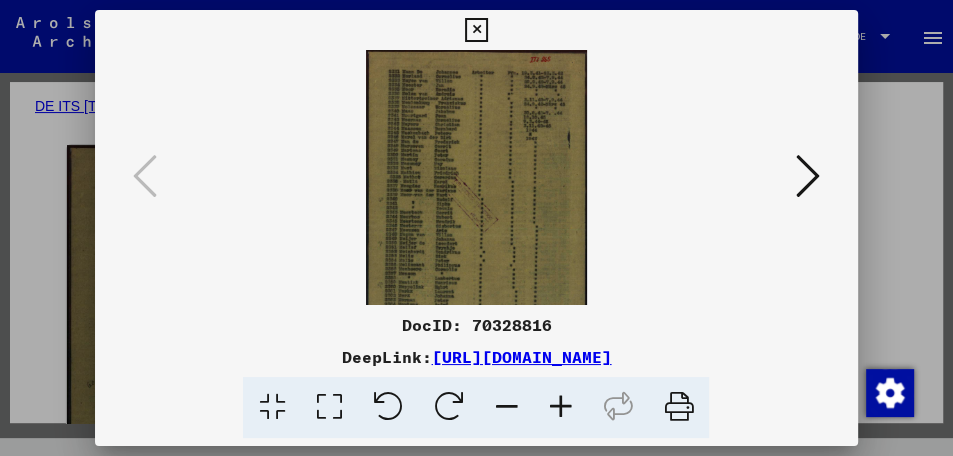 click at bounding box center [560, 407] 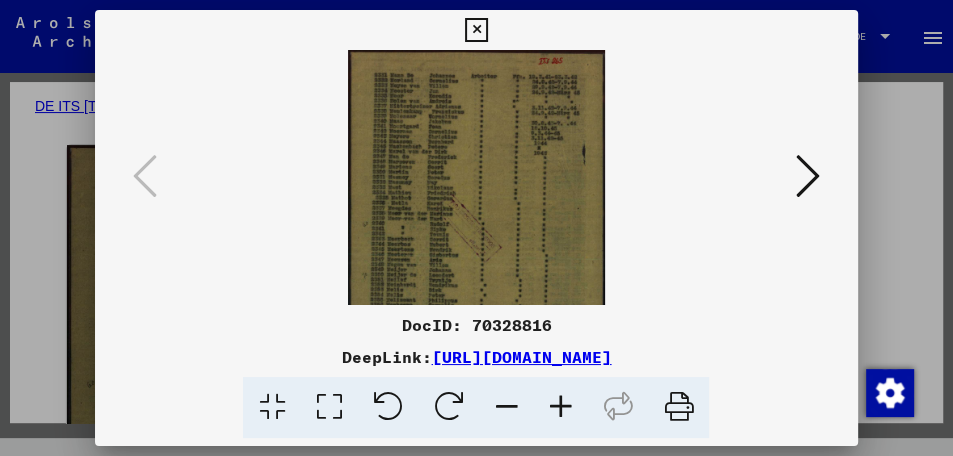 click at bounding box center [560, 407] 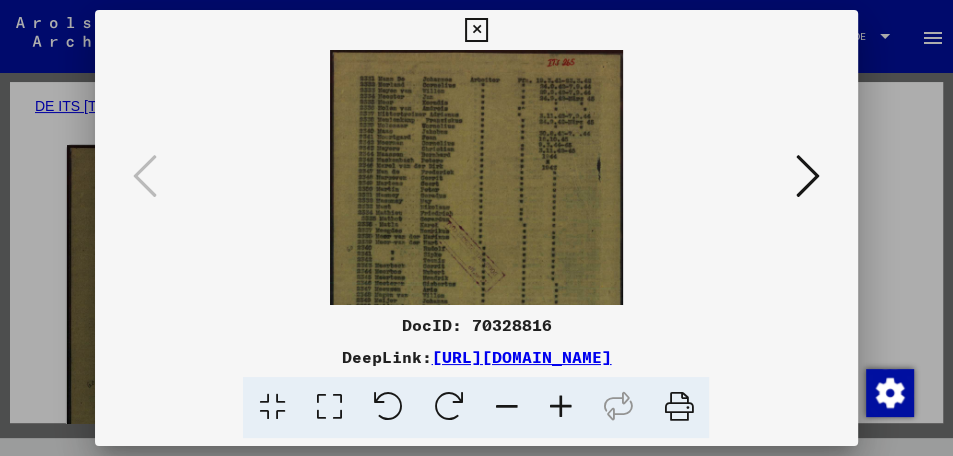 click at bounding box center [560, 407] 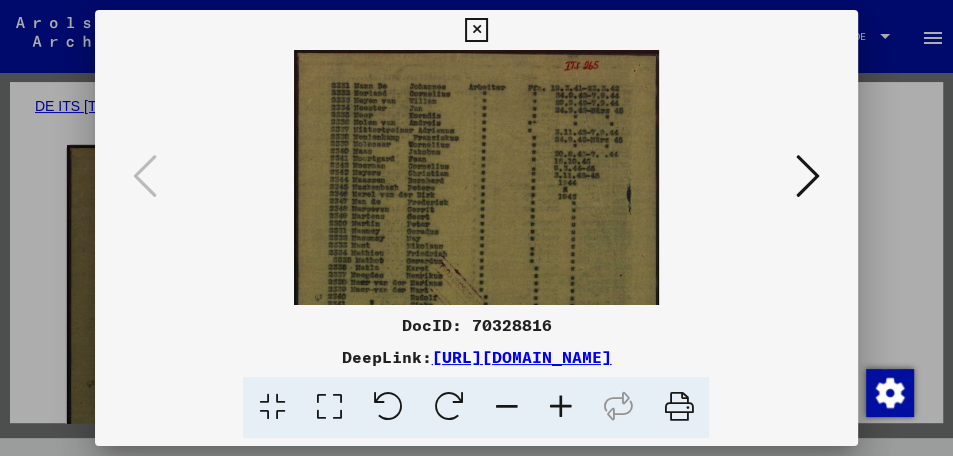 click at bounding box center (560, 407) 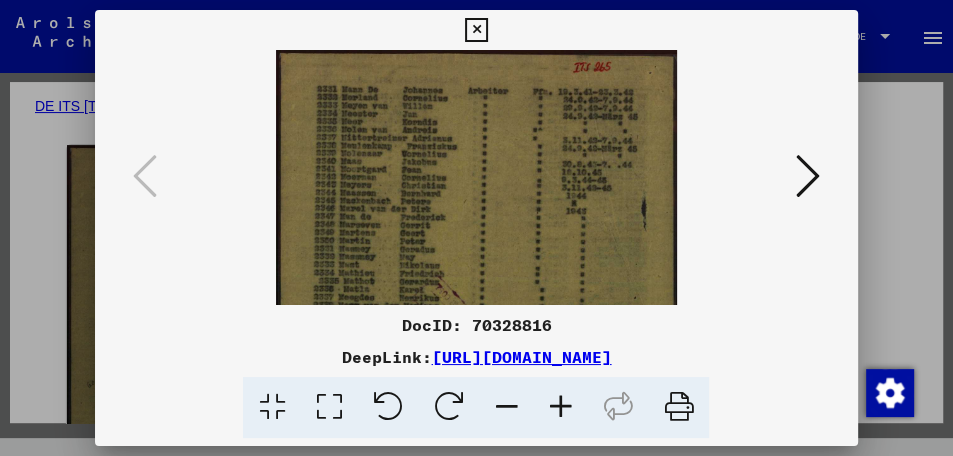 click at bounding box center (560, 407) 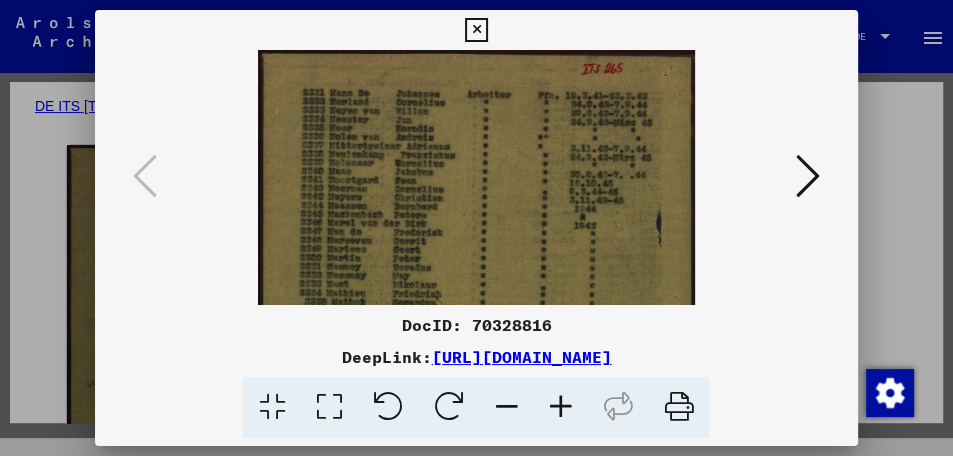 click at bounding box center (560, 407) 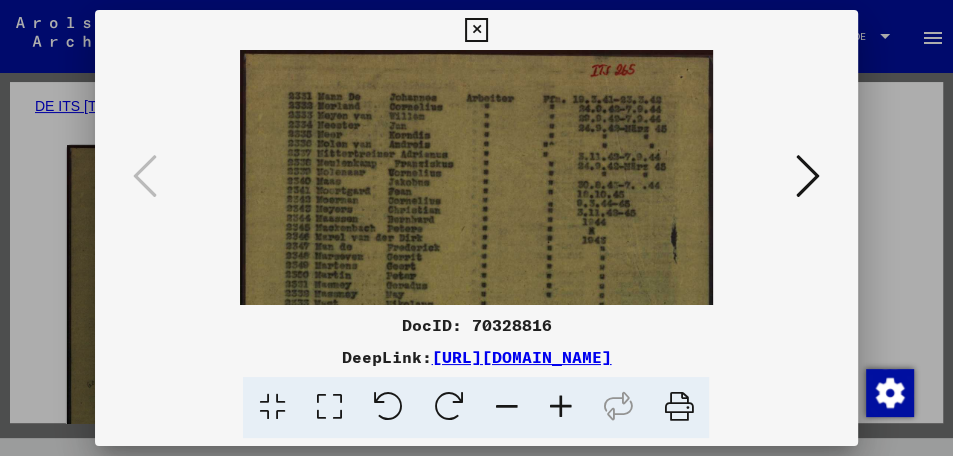 click at bounding box center (560, 407) 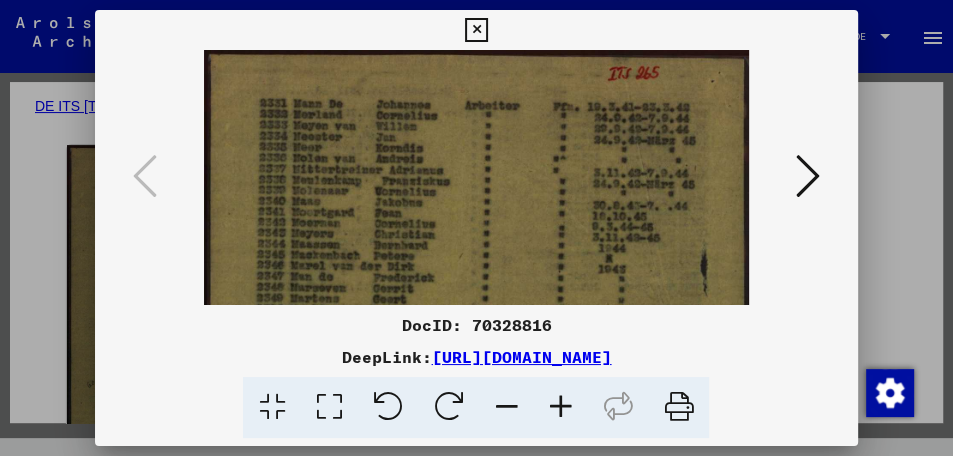 click at bounding box center [560, 407] 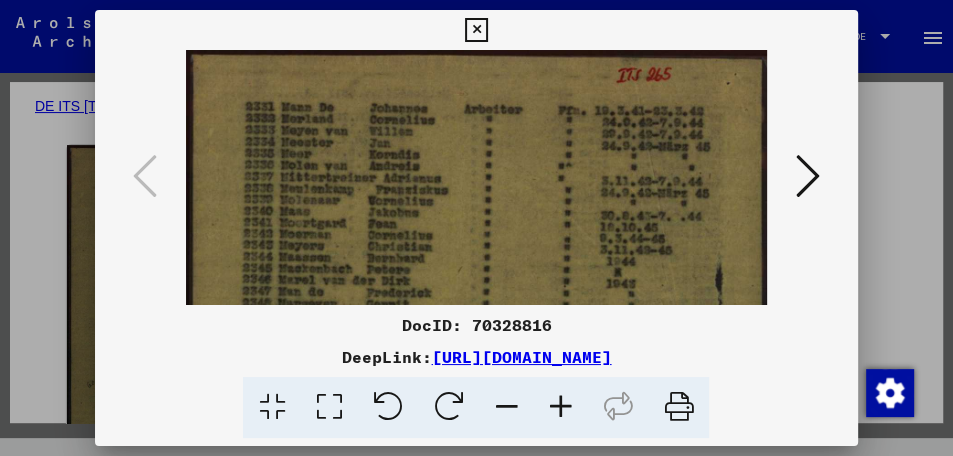 click at bounding box center (560, 407) 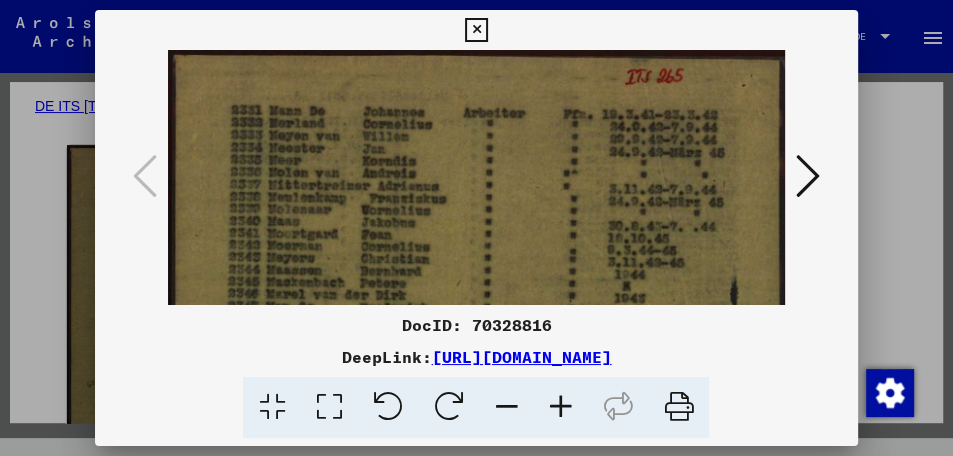 click at bounding box center (560, 407) 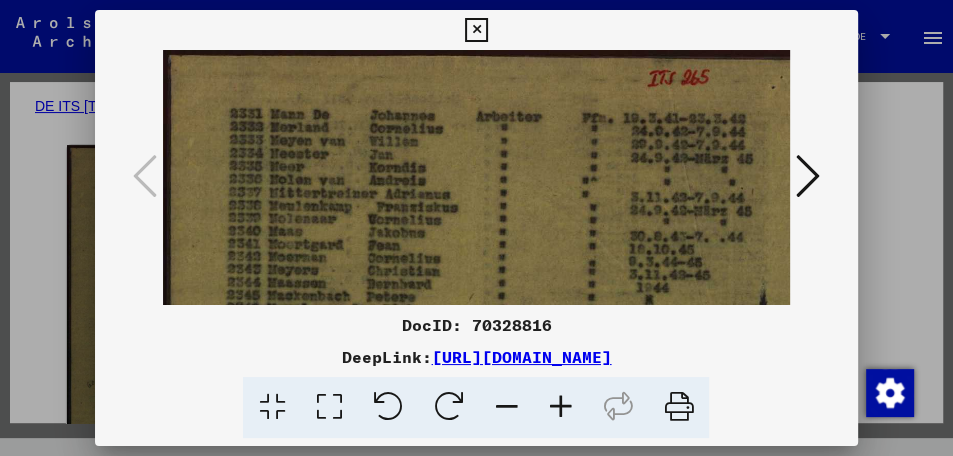 click at bounding box center [560, 407] 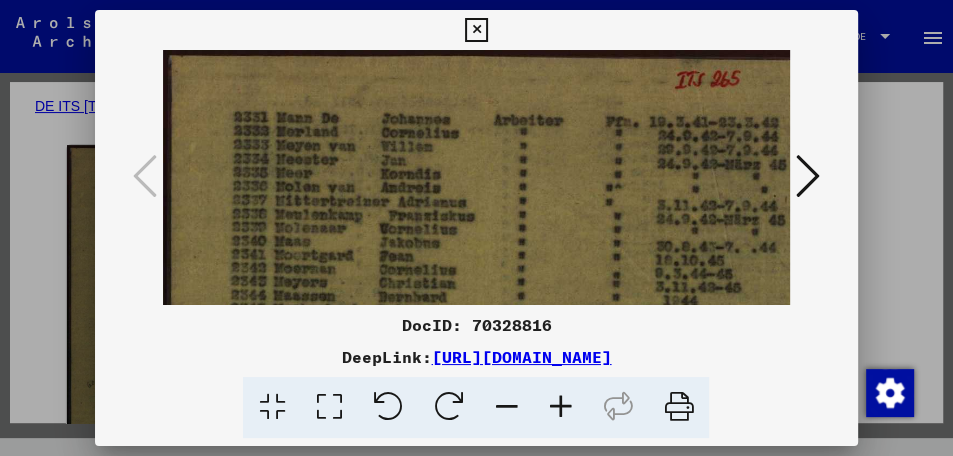 click at bounding box center [560, 407] 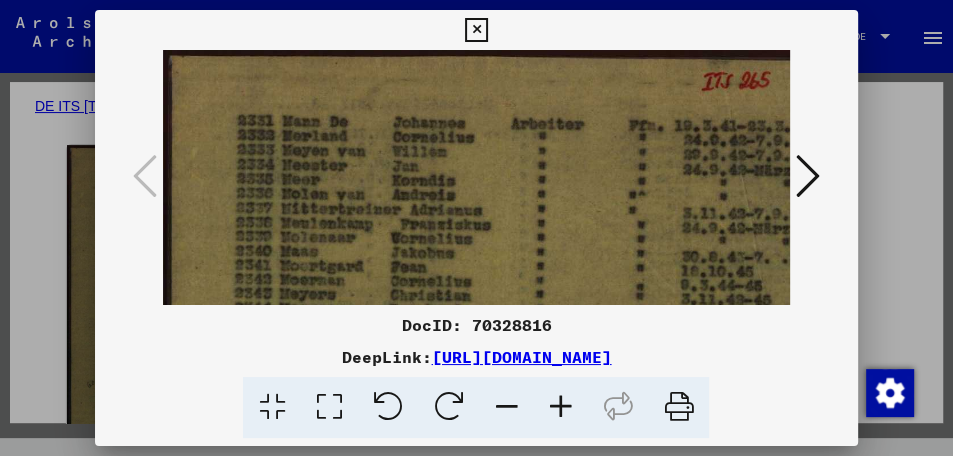 scroll, scrollTop: 0, scrollLeft: 0, axis: both 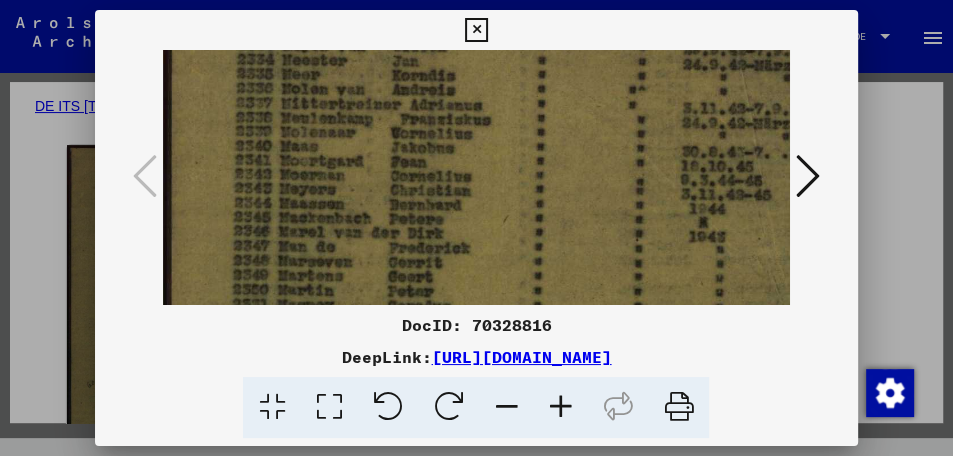 drag, startPoint x: 589, startPoint y: 255, endPoint x: 602, endPoint y: 150, distance: 105.801704 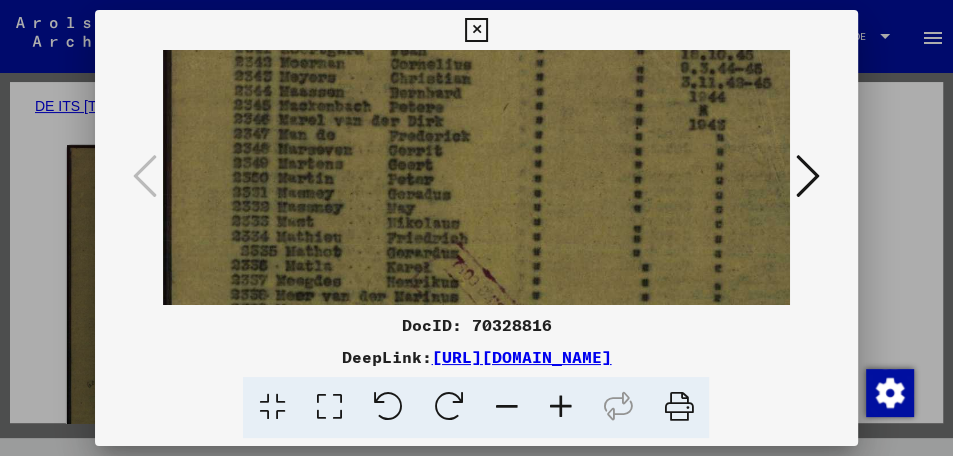 drag, startPoint x: 571, startPoint y: 236, endPoint x: 588, endPoint y: 124, distance: 113.28283 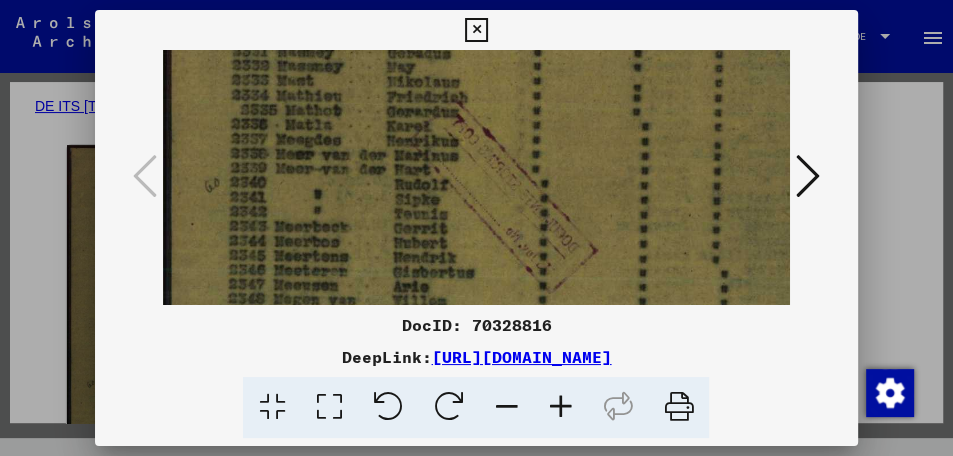 scroll, scrollTop: 359, scrollLeft: 1, axis: both 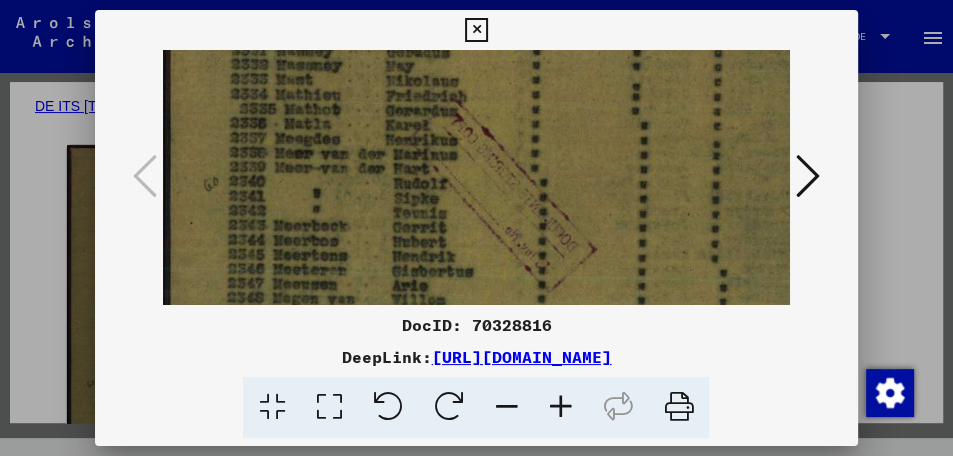 drag, startPoint x: 588, startPoint y: 123, endPoint x: 618, endPoint y: -19, distance: 145.13441 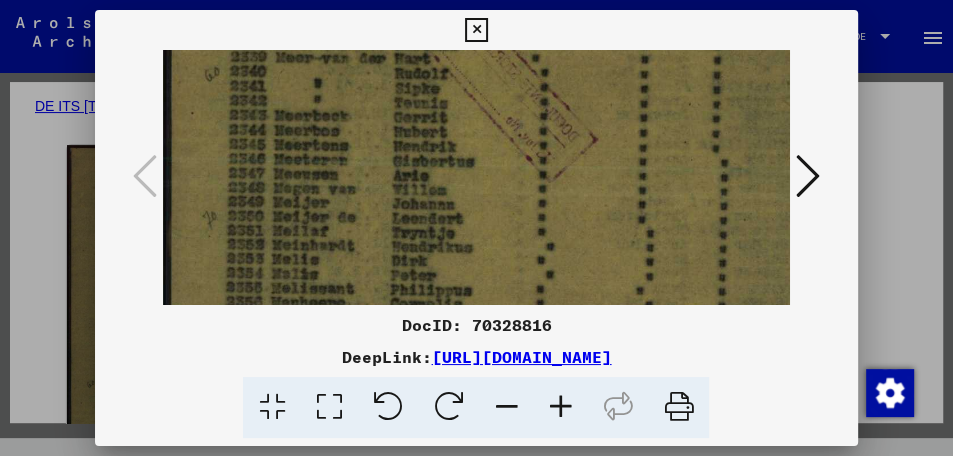 scroll, scrollTop: 476, scrollLeft: 0, axis: vertical 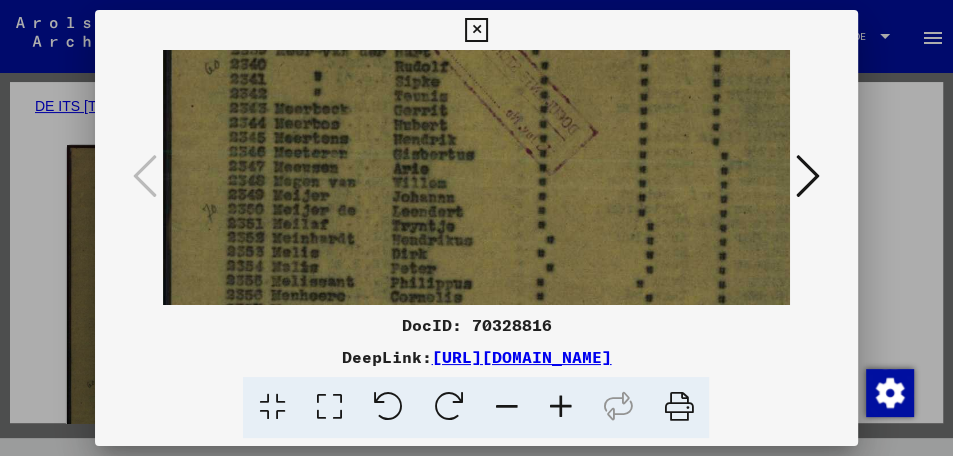 drag, startPoint x: 568, startPoint y: 126, endPoint x: 591, endPoint y: 9, distance: 119.23926 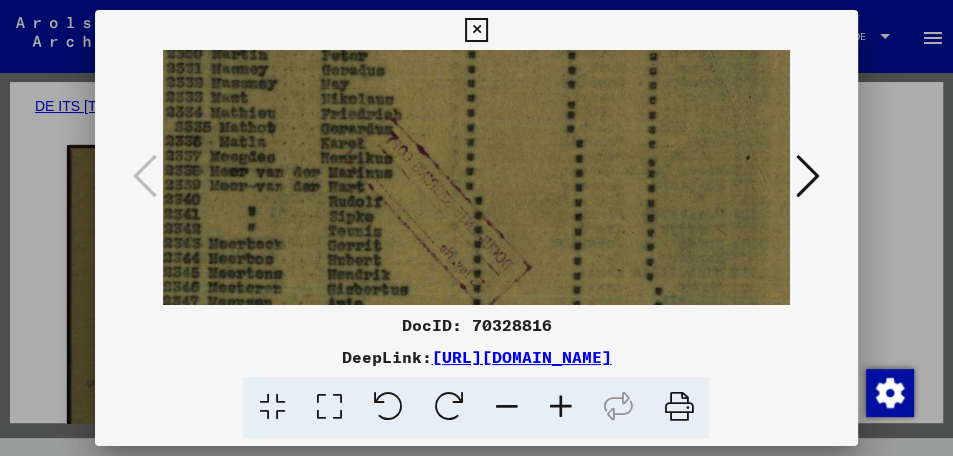 scroll, scrollTop: 300, scrollLeft: 89, axis: both 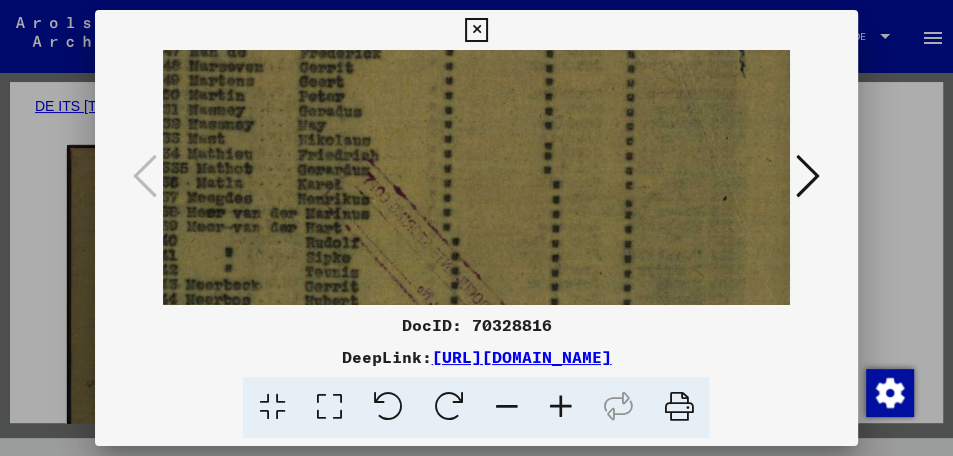 drag, startPoint x: 545, startPoint y: 191, endPoint x: 488, endPoint y: 367, distance: 185 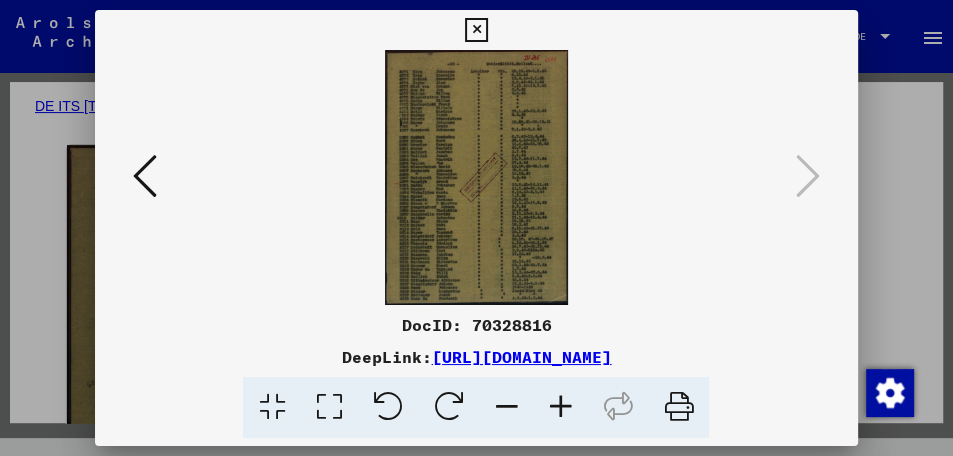 click at bounding box center (476, 228) 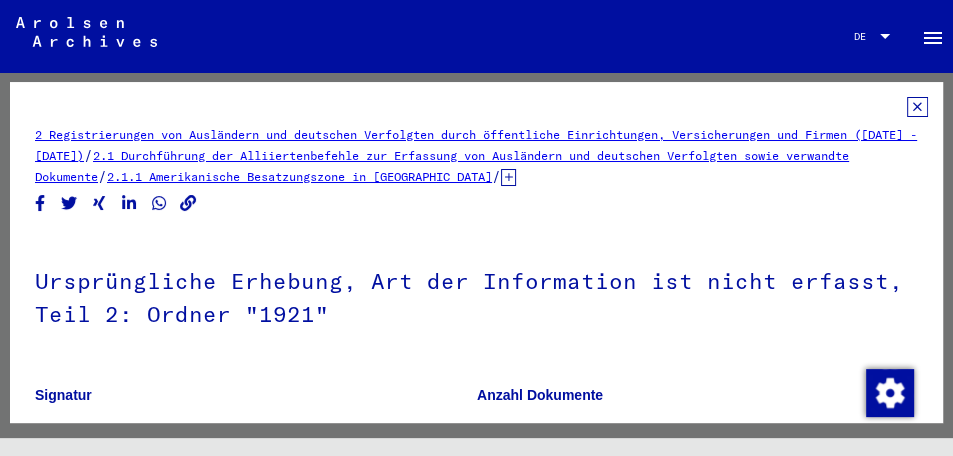 scroll, scrollTop: 0, scrollLeft: 0, axis: both 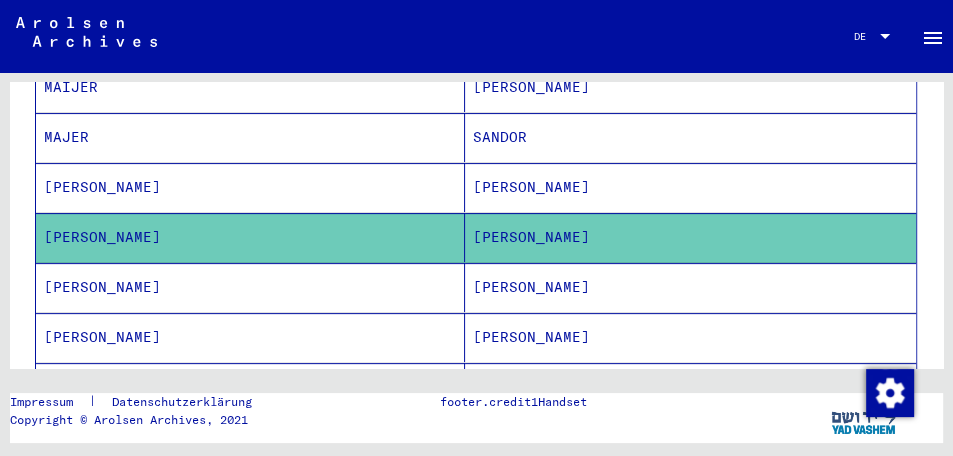 click on "[PERSON_NAME]" at bounding box center (250, 337) 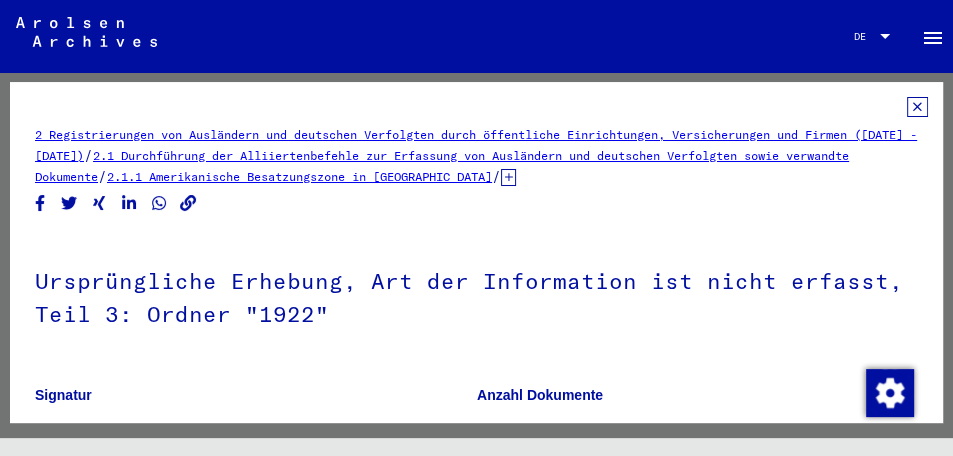 scroll, scrollTop: 0, scrollLeft: 0, axis: both 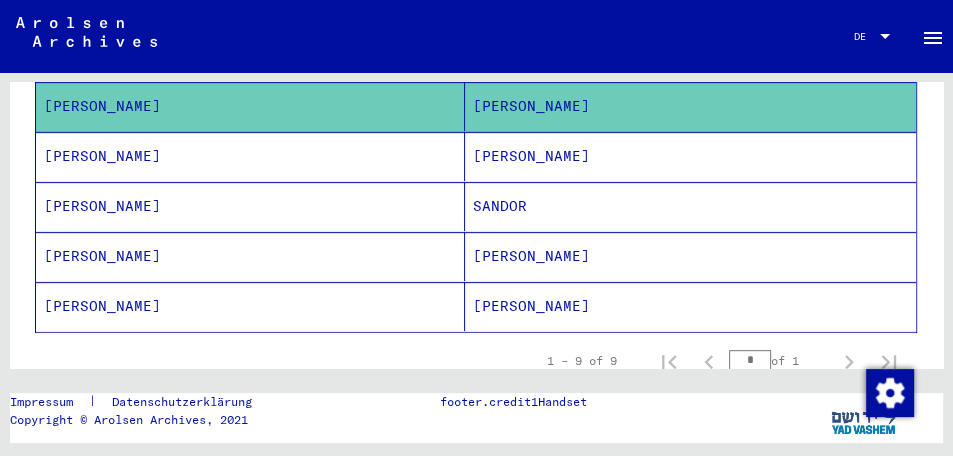 click on "[PERSON_NAME]" at bounding box center [250, 206] 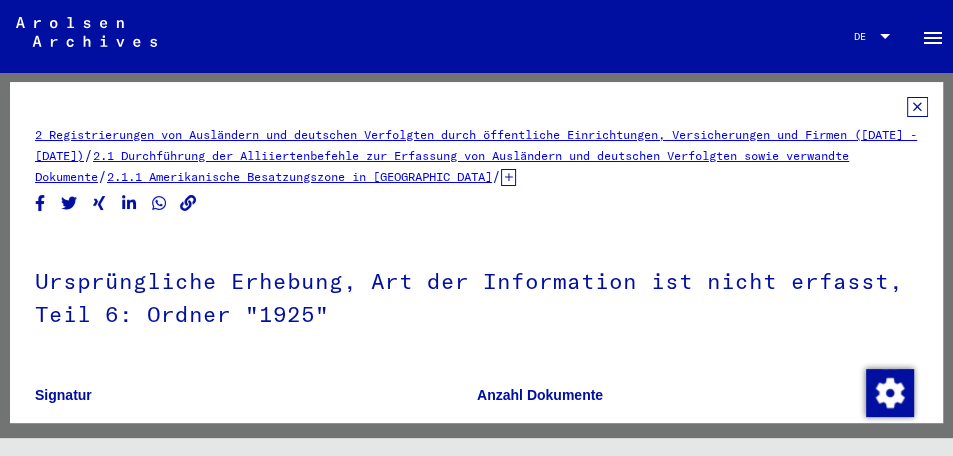 scroll, scrollTop: 0, scrollLeft: 0, axis: both 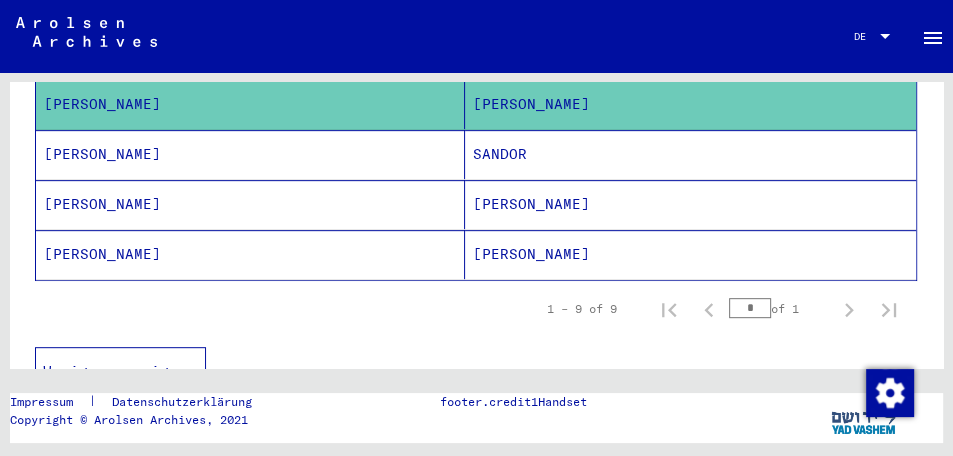 click on "[PERSON_NAME]" at bounding box center [250, 254] 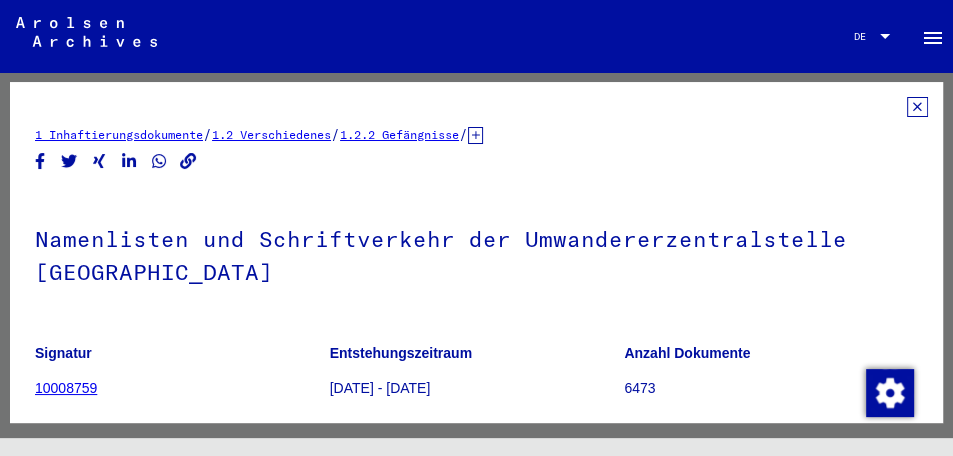 scroll, scrollTop: 0, scrollLeft: 0, axis: both 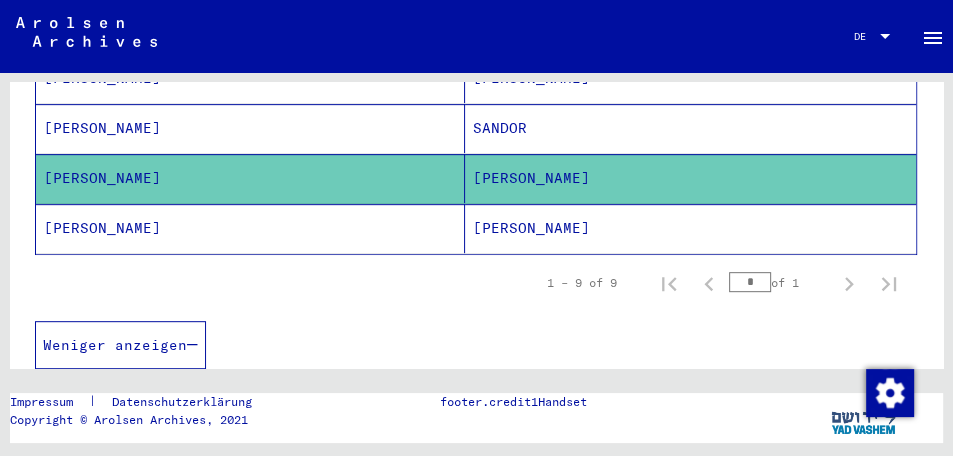 click on "[PERSON_NAME]" 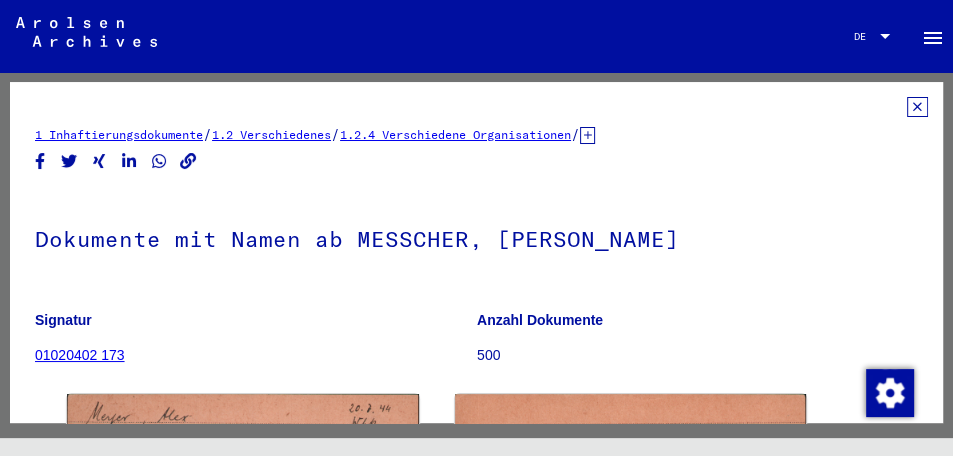 scroll, scrollTop: 52, scrollLeft: 0, axis: vertical 